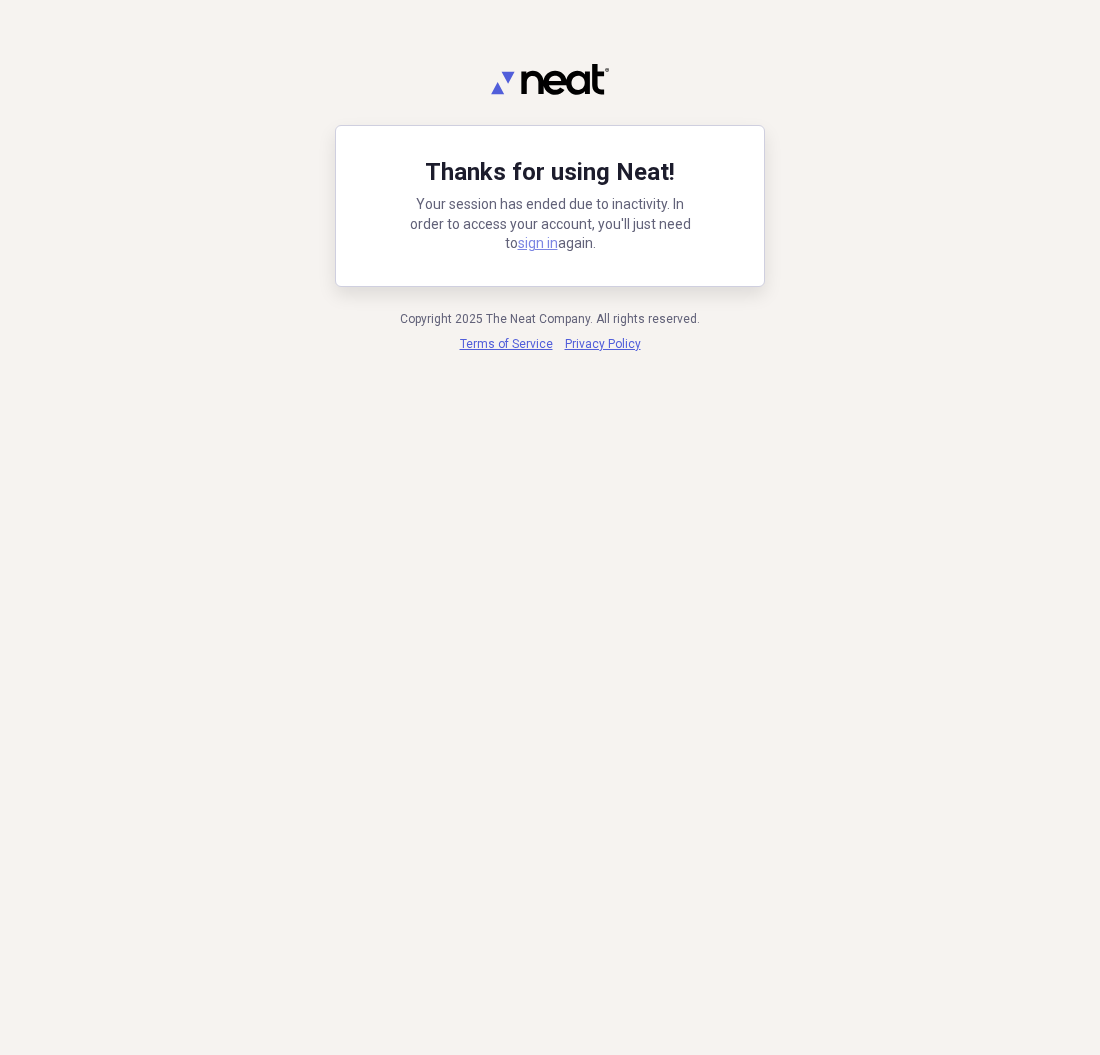 scroll, scrollTop: 0, scrollLeft: 0, axis: both 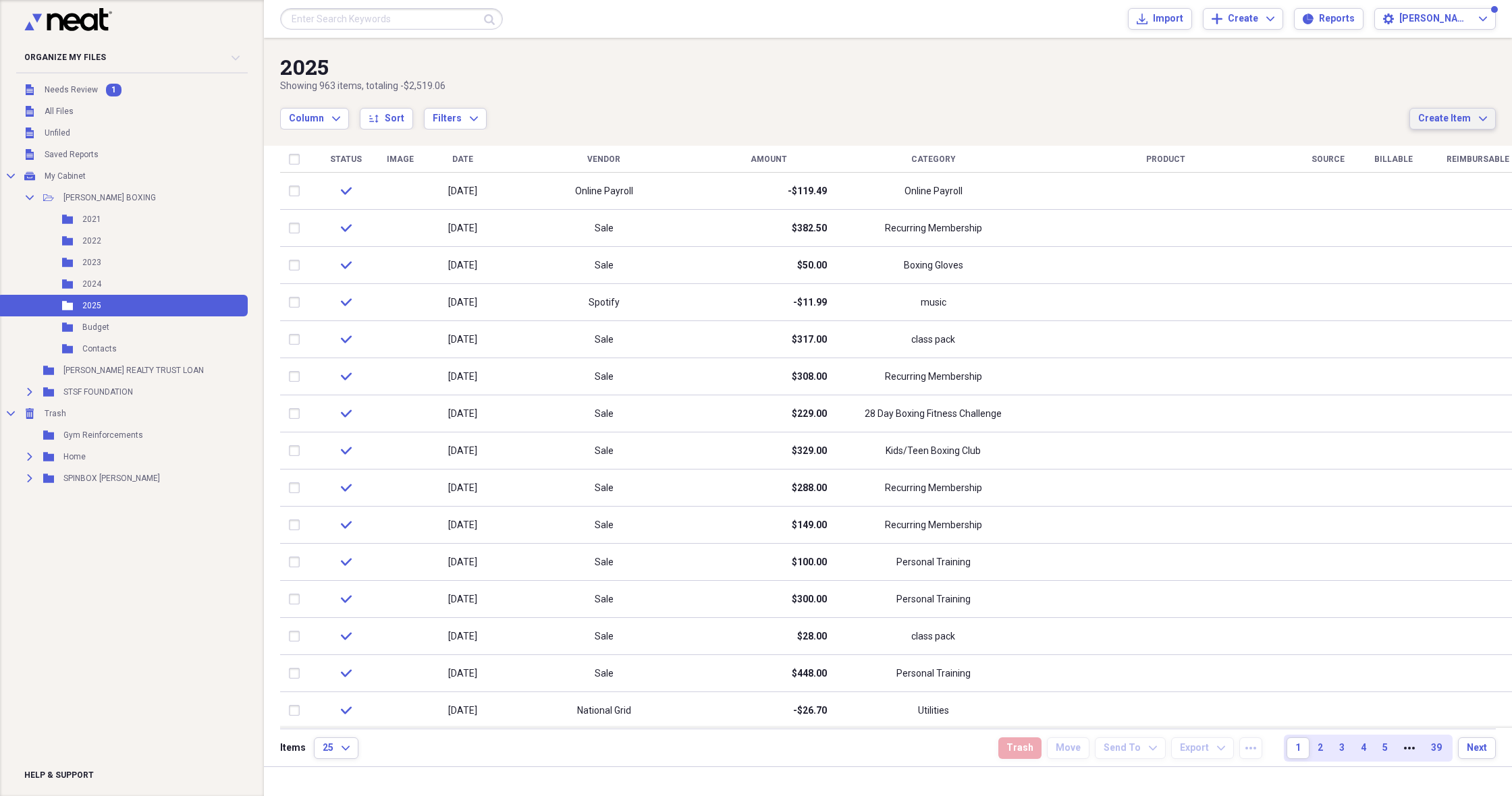 click on "Expand" 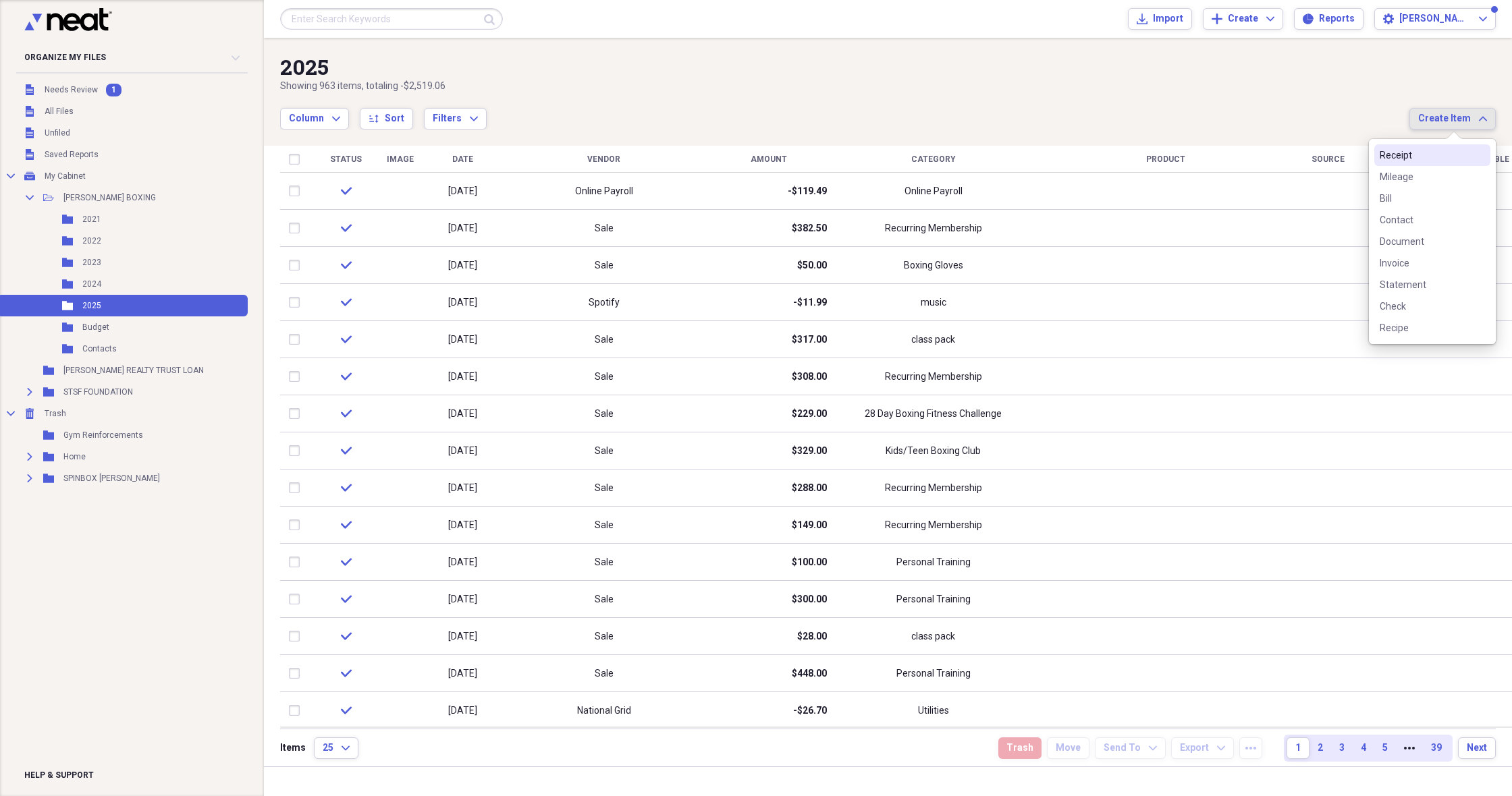 click on "Receipt" at bounding box center [1424, 155] 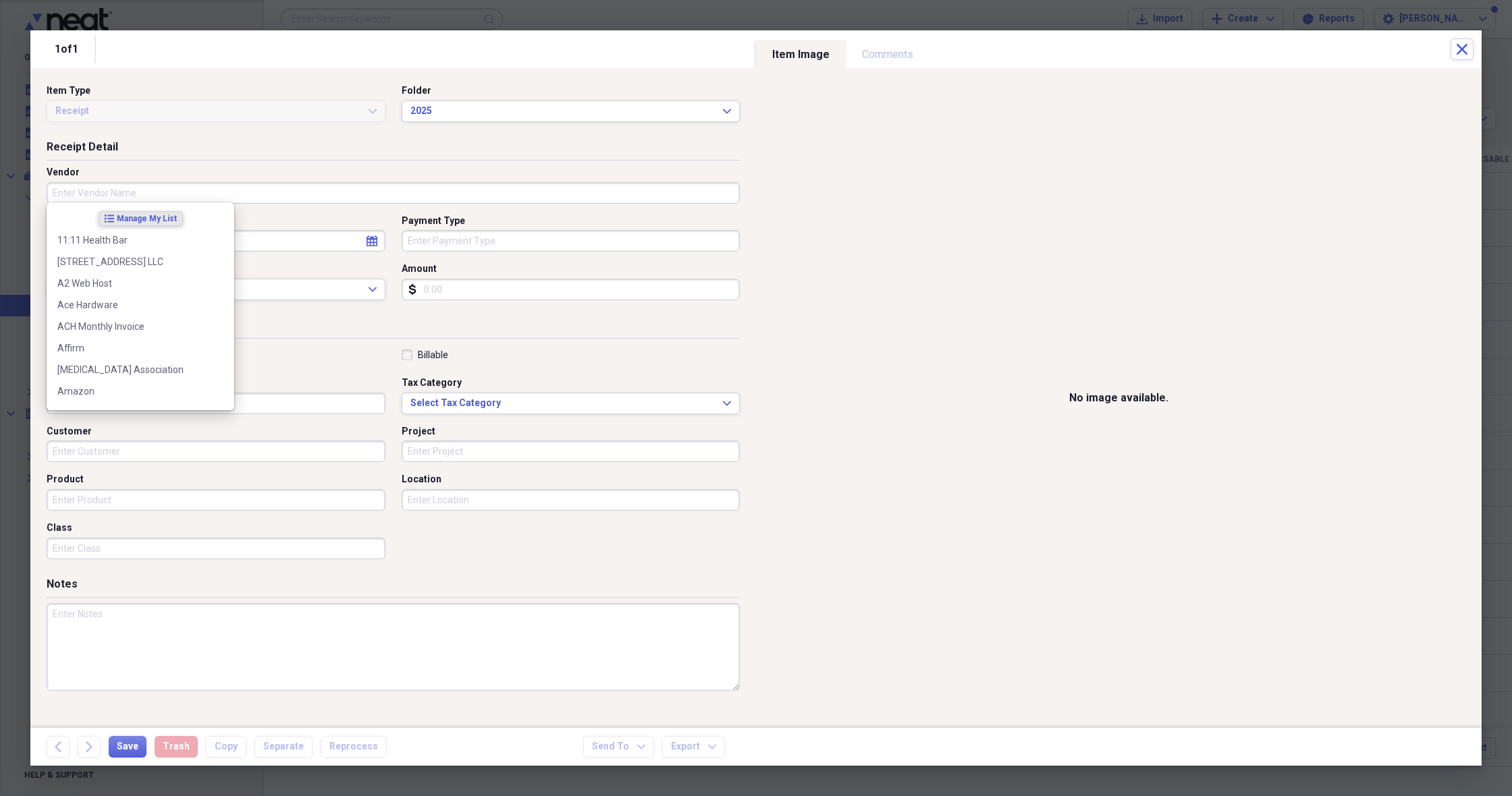 drag, startPoint x: 83, startPoint y: 186, endPoint x: 97, endPoint y: 180, distance: 15.231546 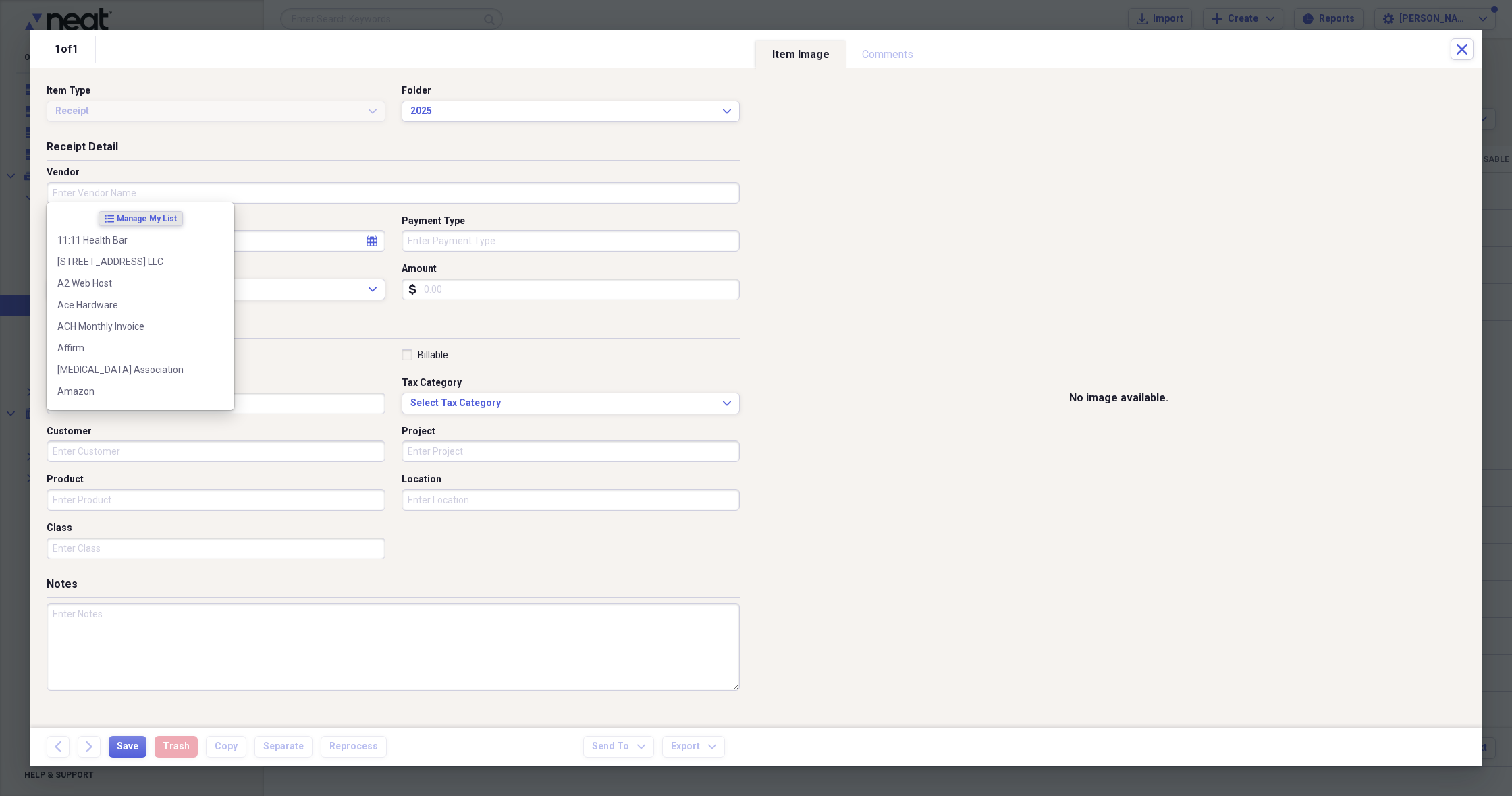 click on "Vendor" at bounding box center [393, 193] 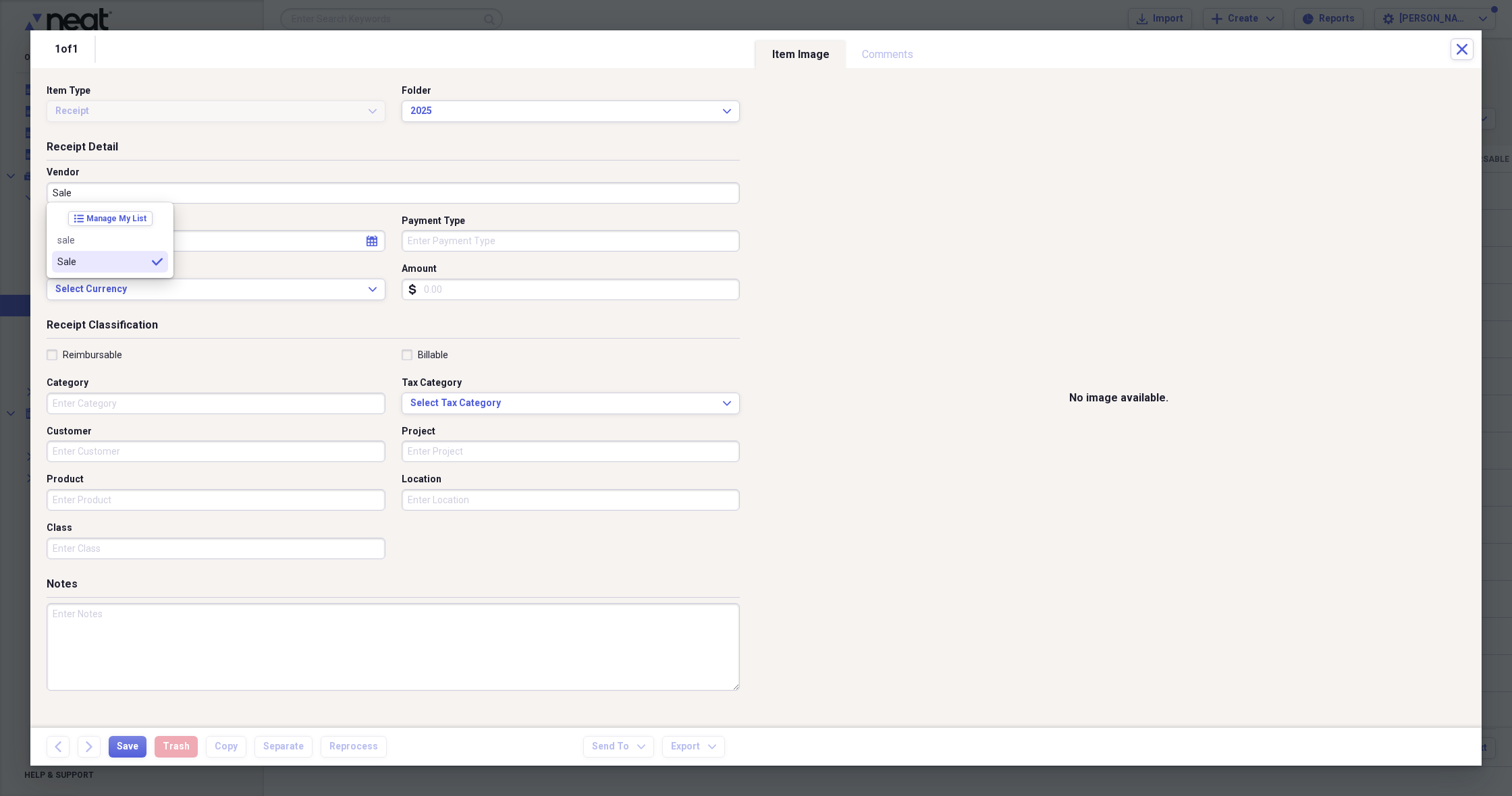 type on "Sale" 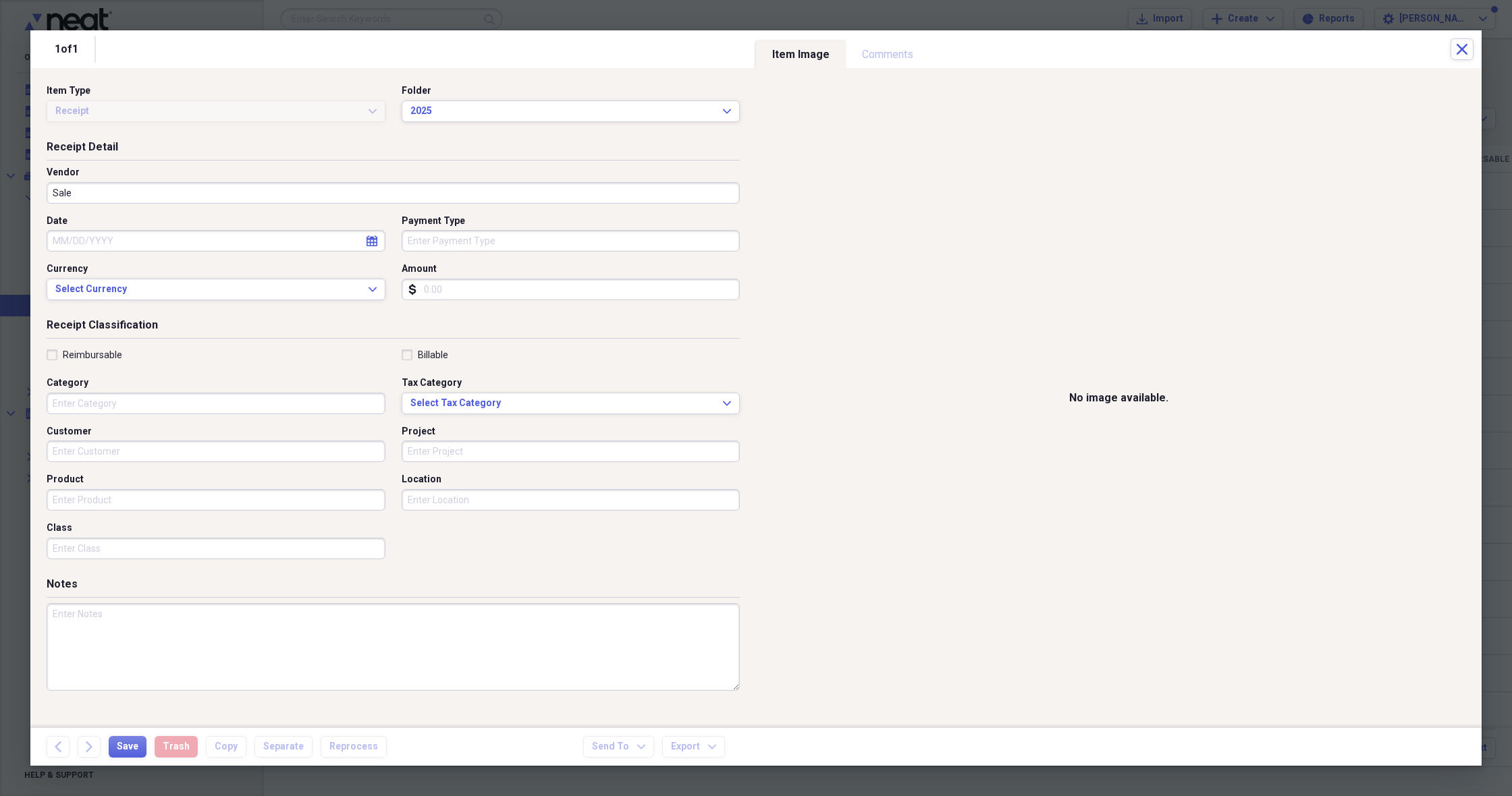 click on "Date" at bounding box center (216, 241) 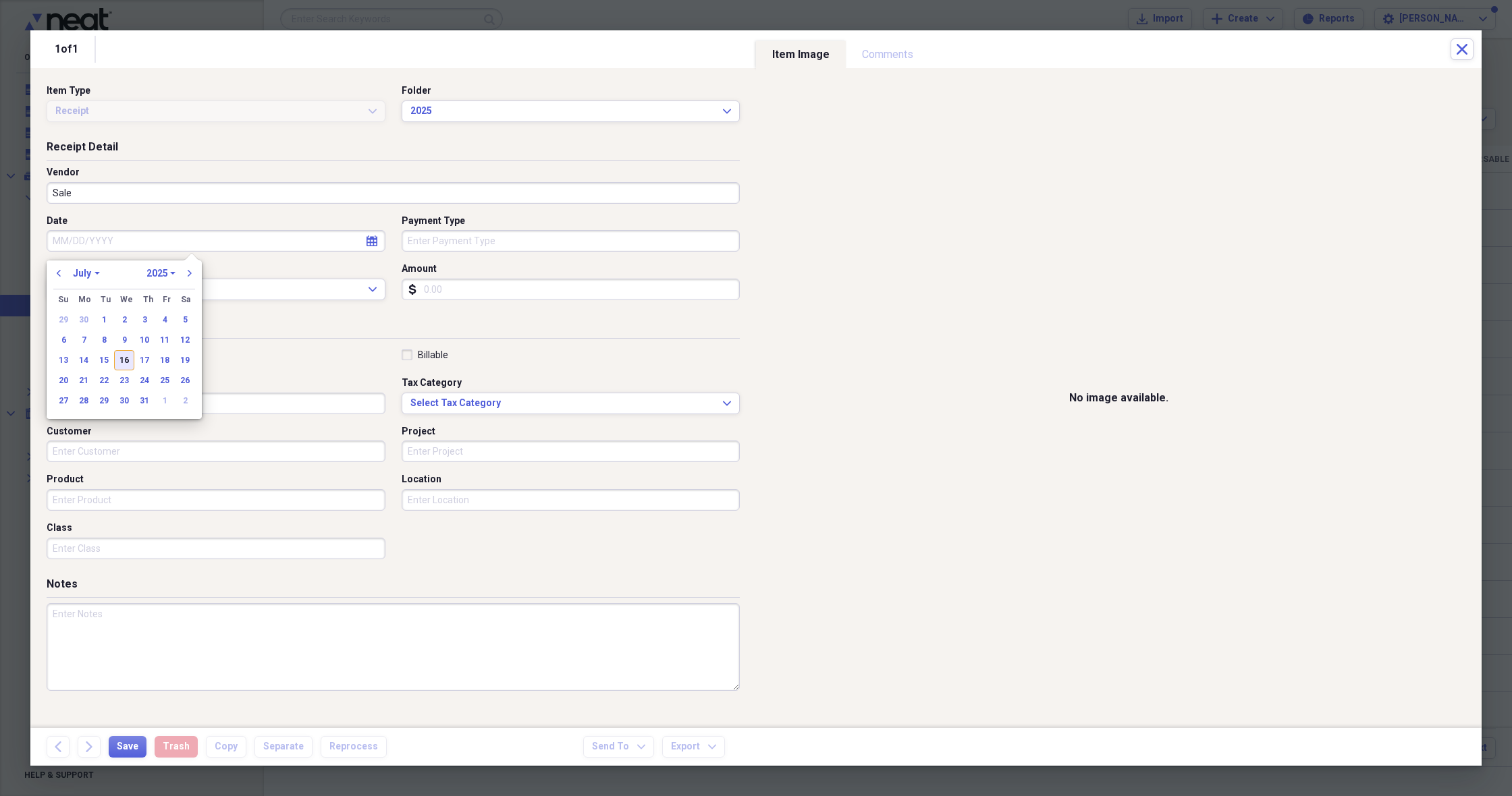 click on "16" at bounding box center (124, 360) 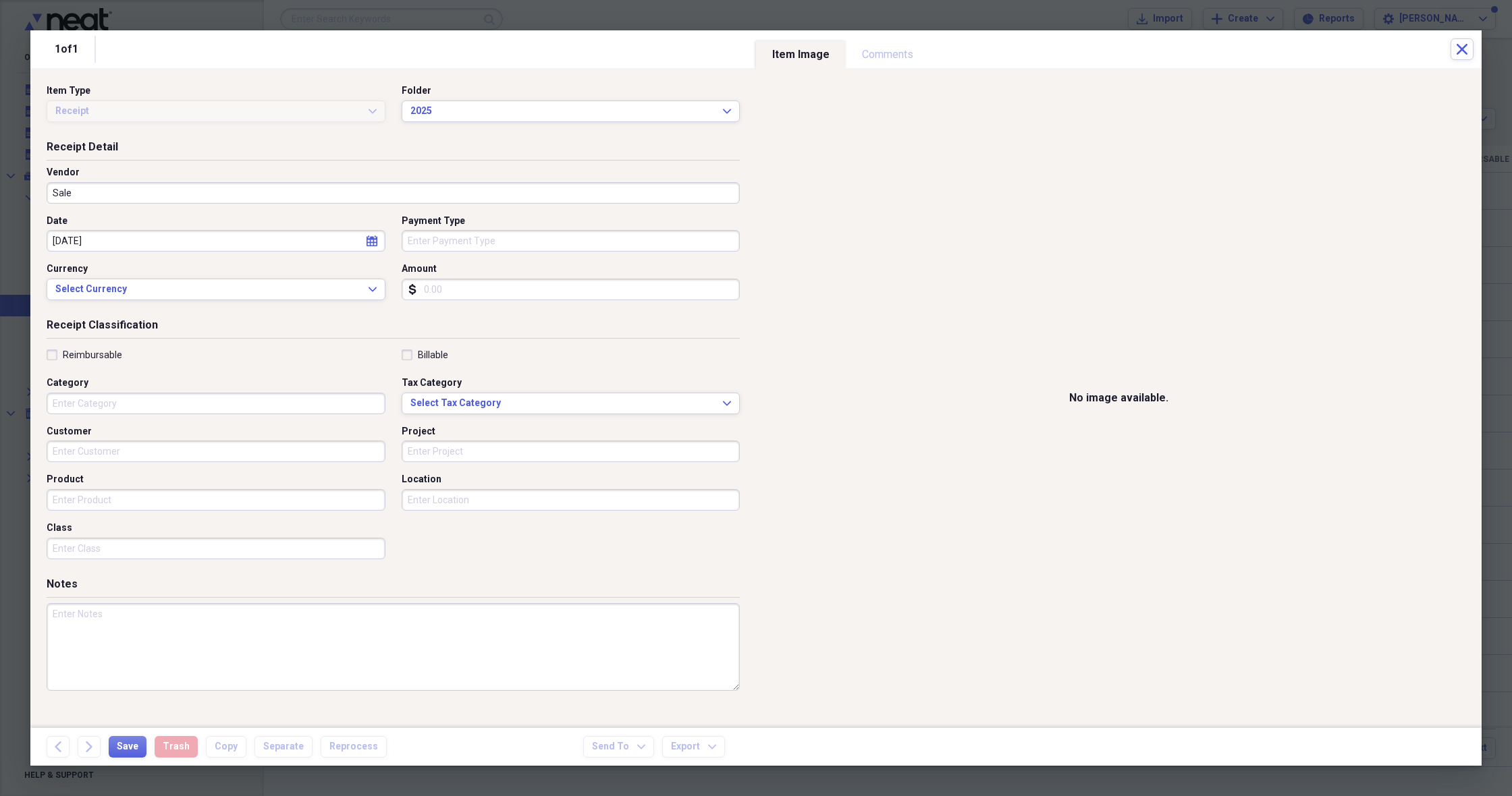 click on "Payment Type" at bounding box center [571, 241] 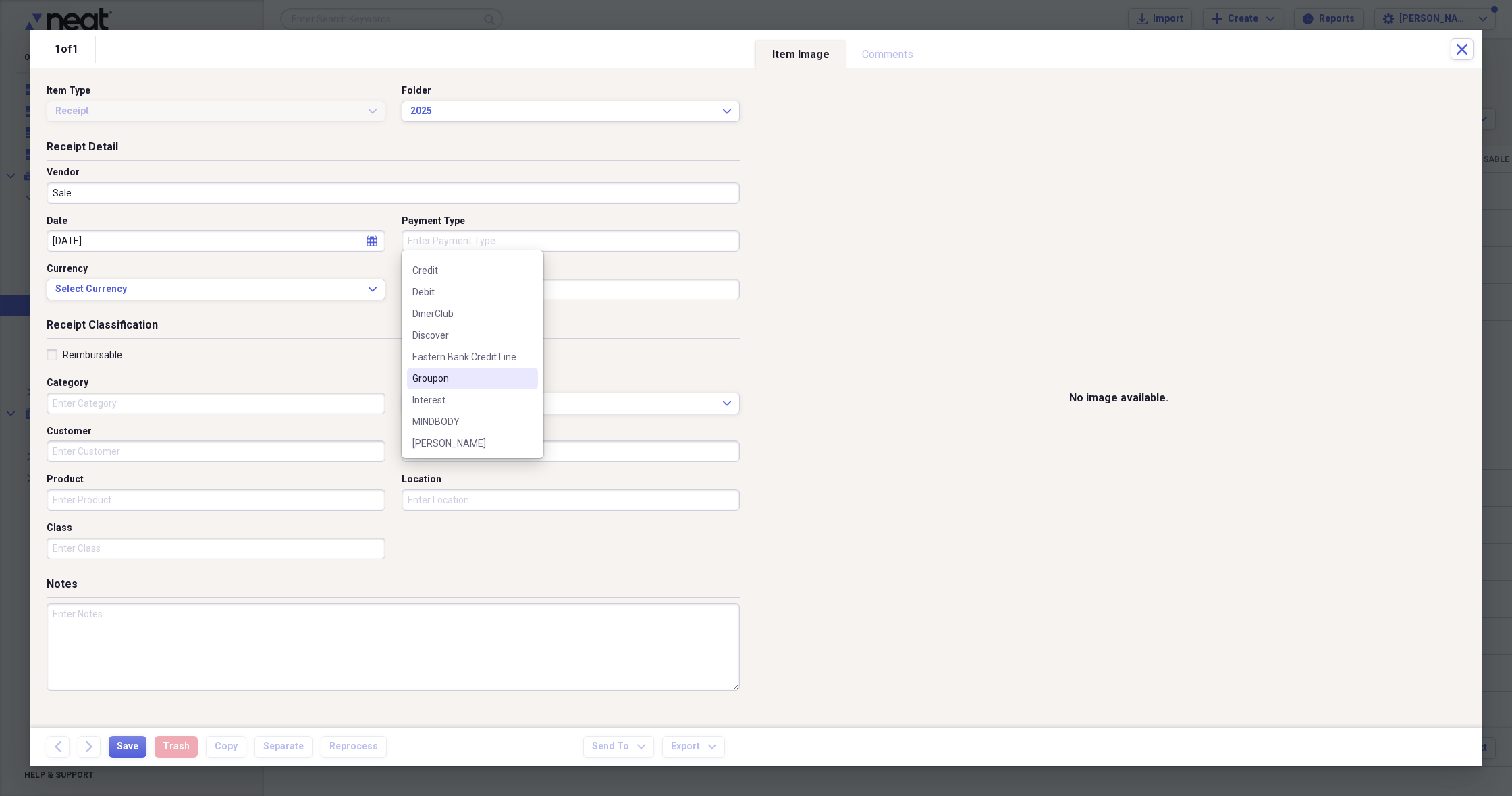 scroll, scrollTop: 138, scrollLeft: 0, axis: vertical 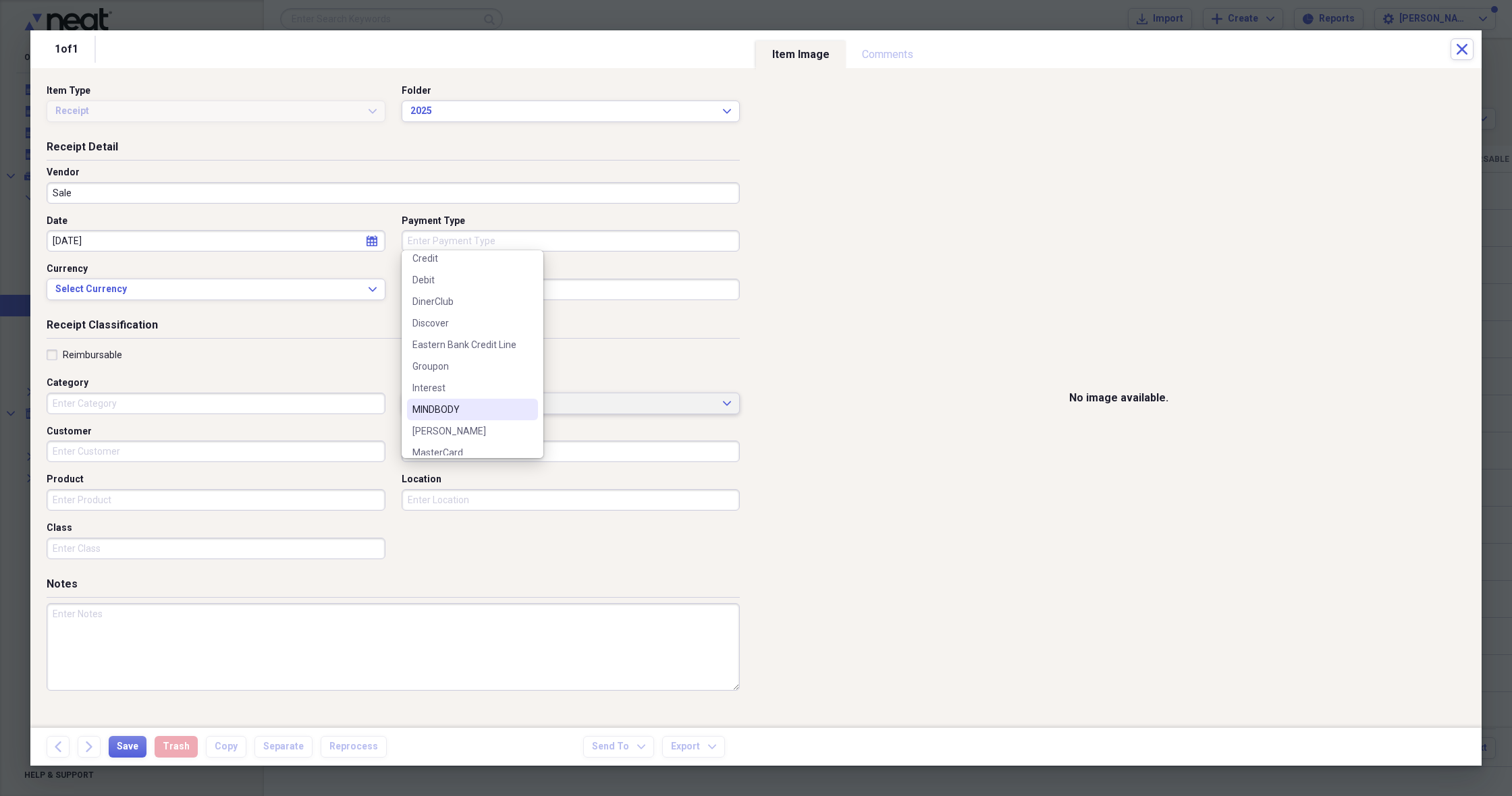 click on "MINDBODY" at bounding box center [464, 409] 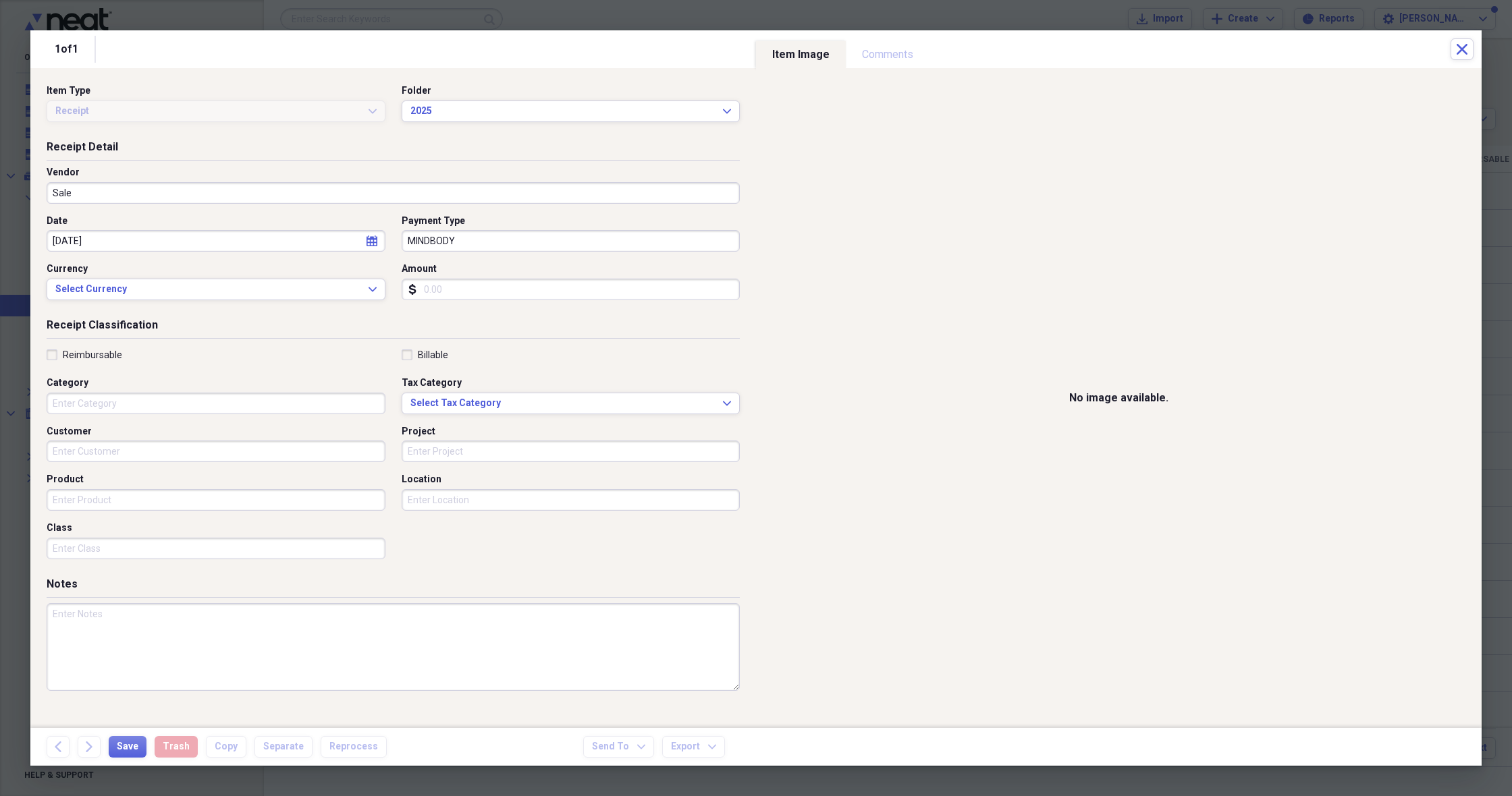 click on "Amount" at bounding box center [571, 289] 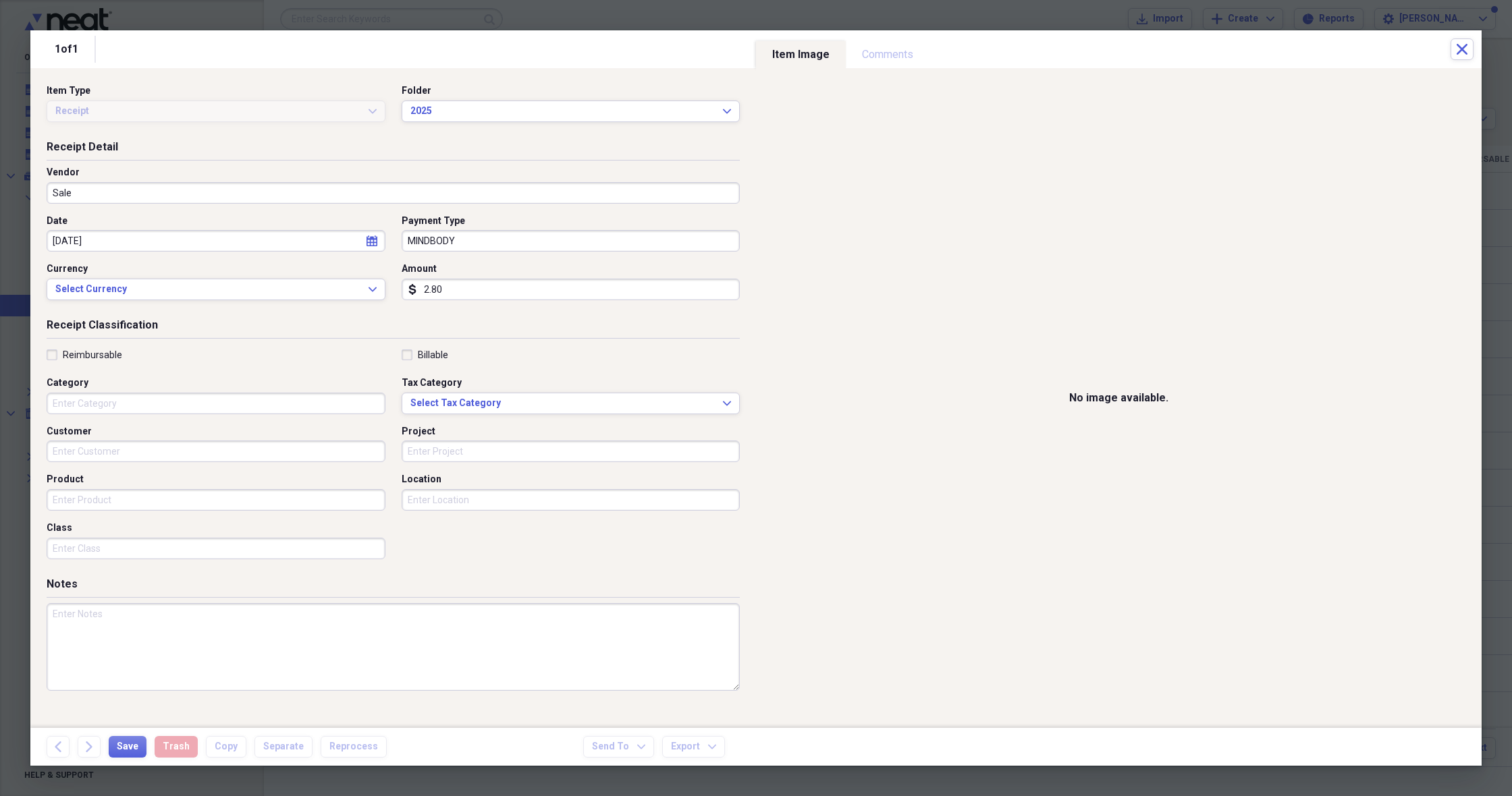 type on "28.00" 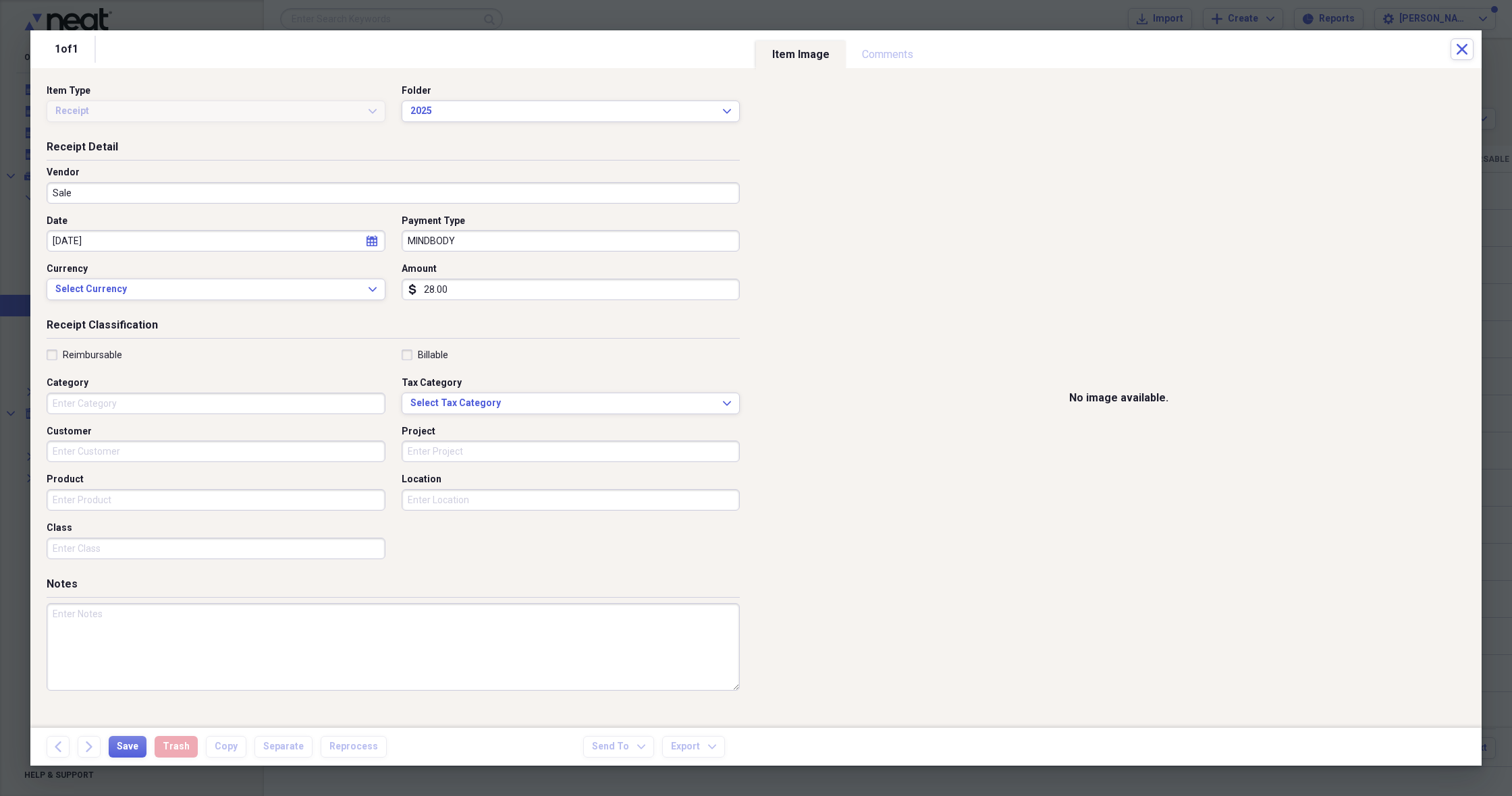 click on "Category" at bounding box center [216, 403] 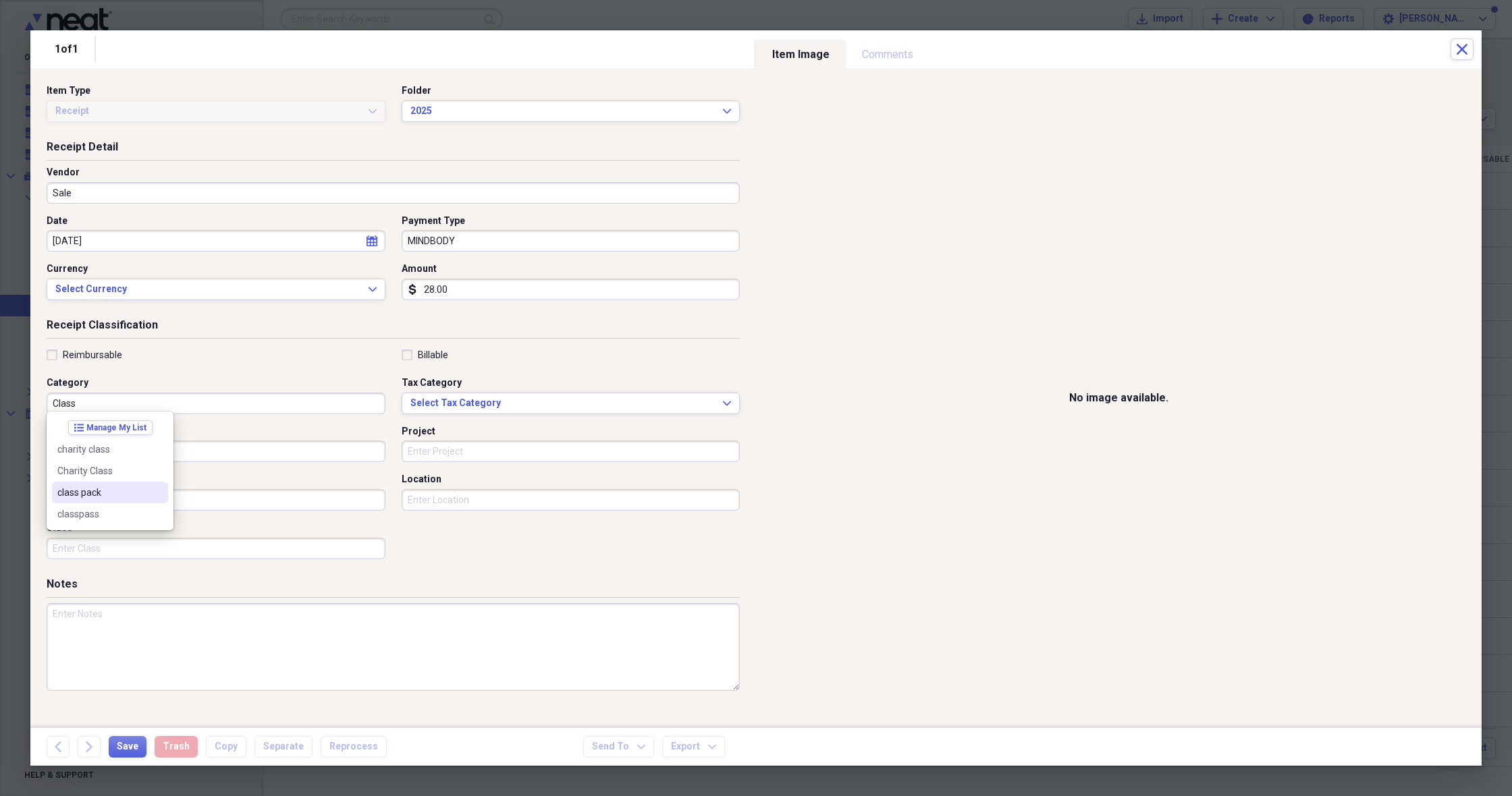 click on "class pack" at bounding box center [102, 492] 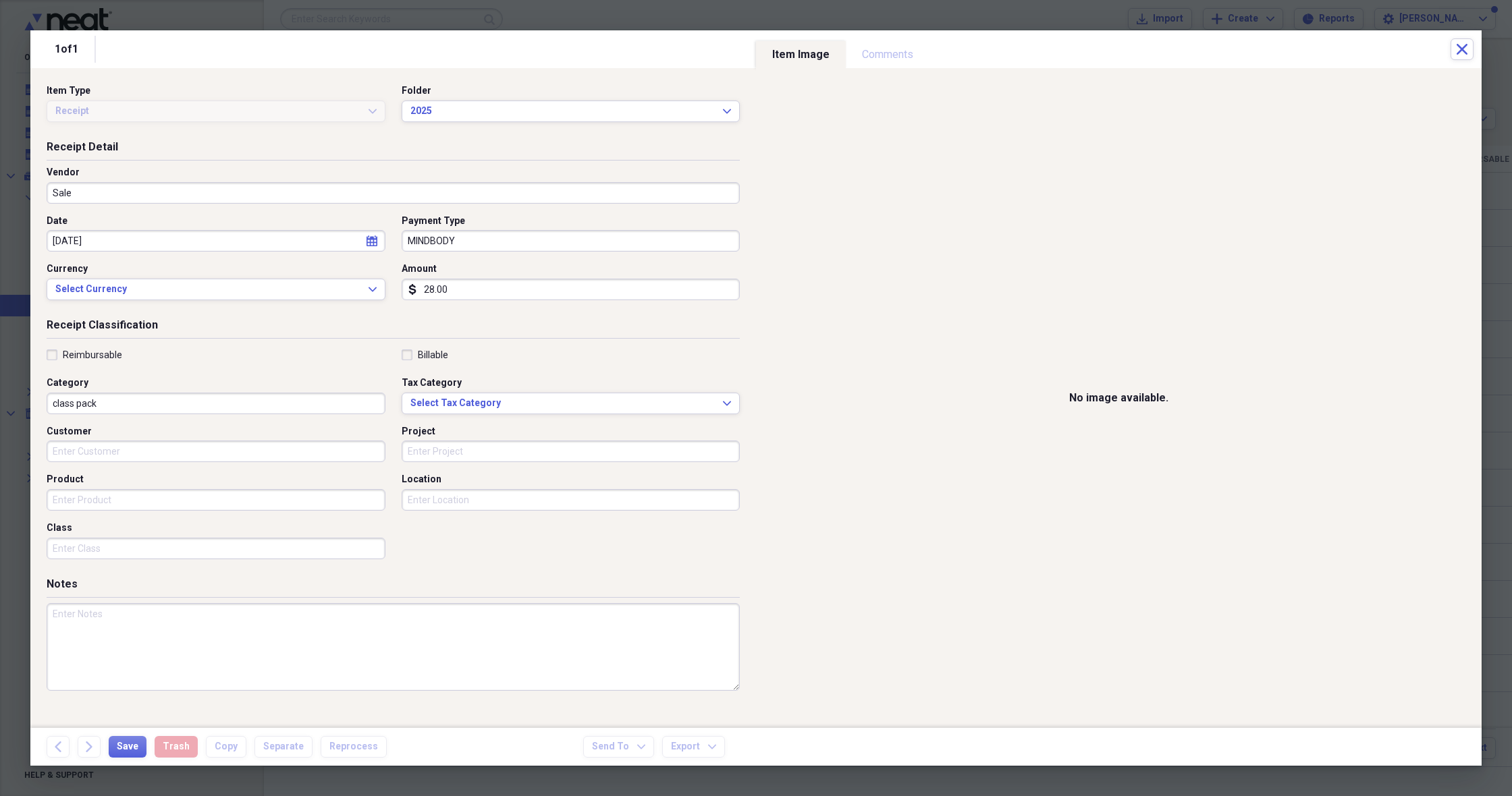 click on "[DATE]" at bounding box center [216, 241] 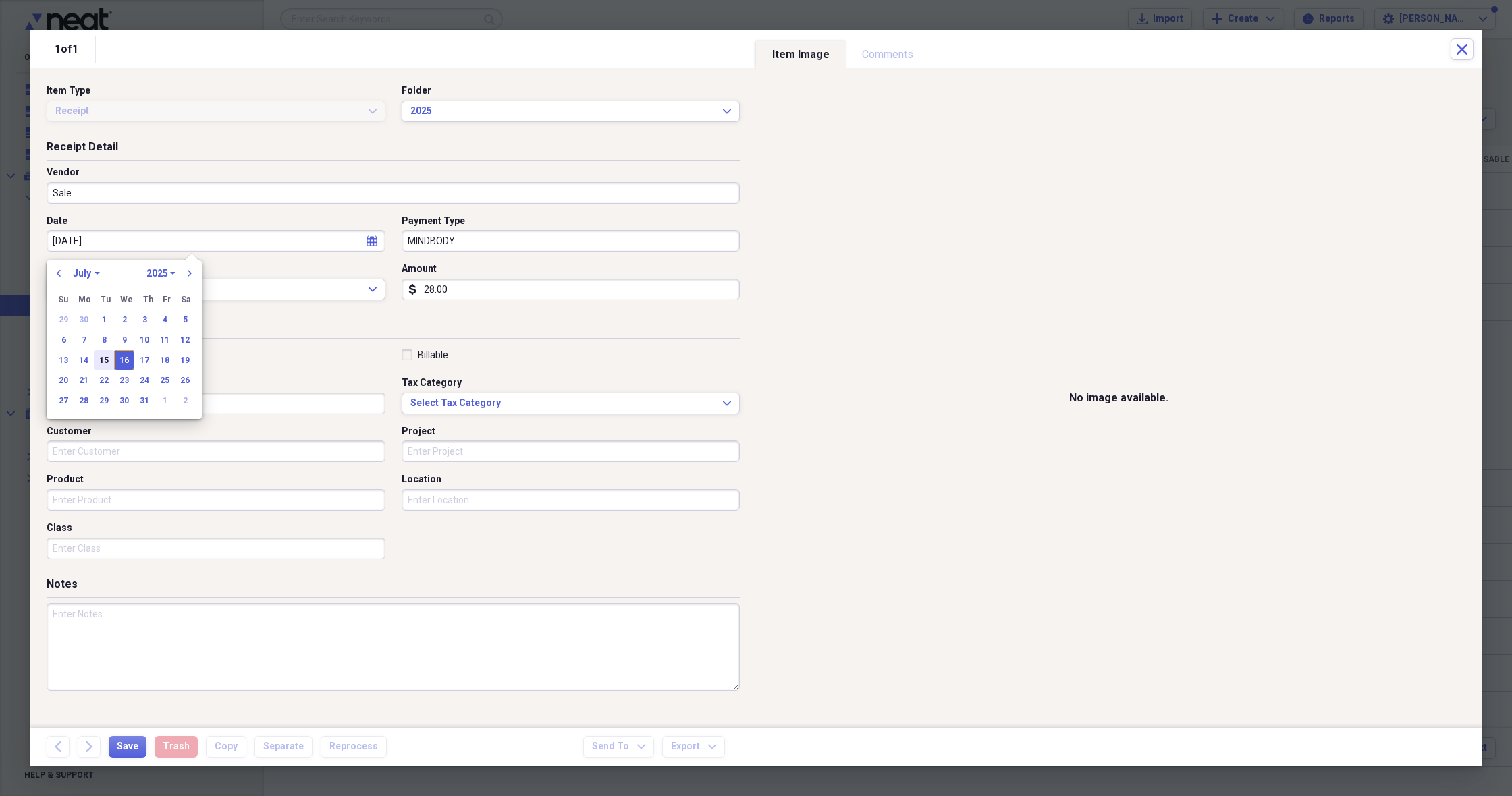 click on "15" at bounding box center [104, 360] 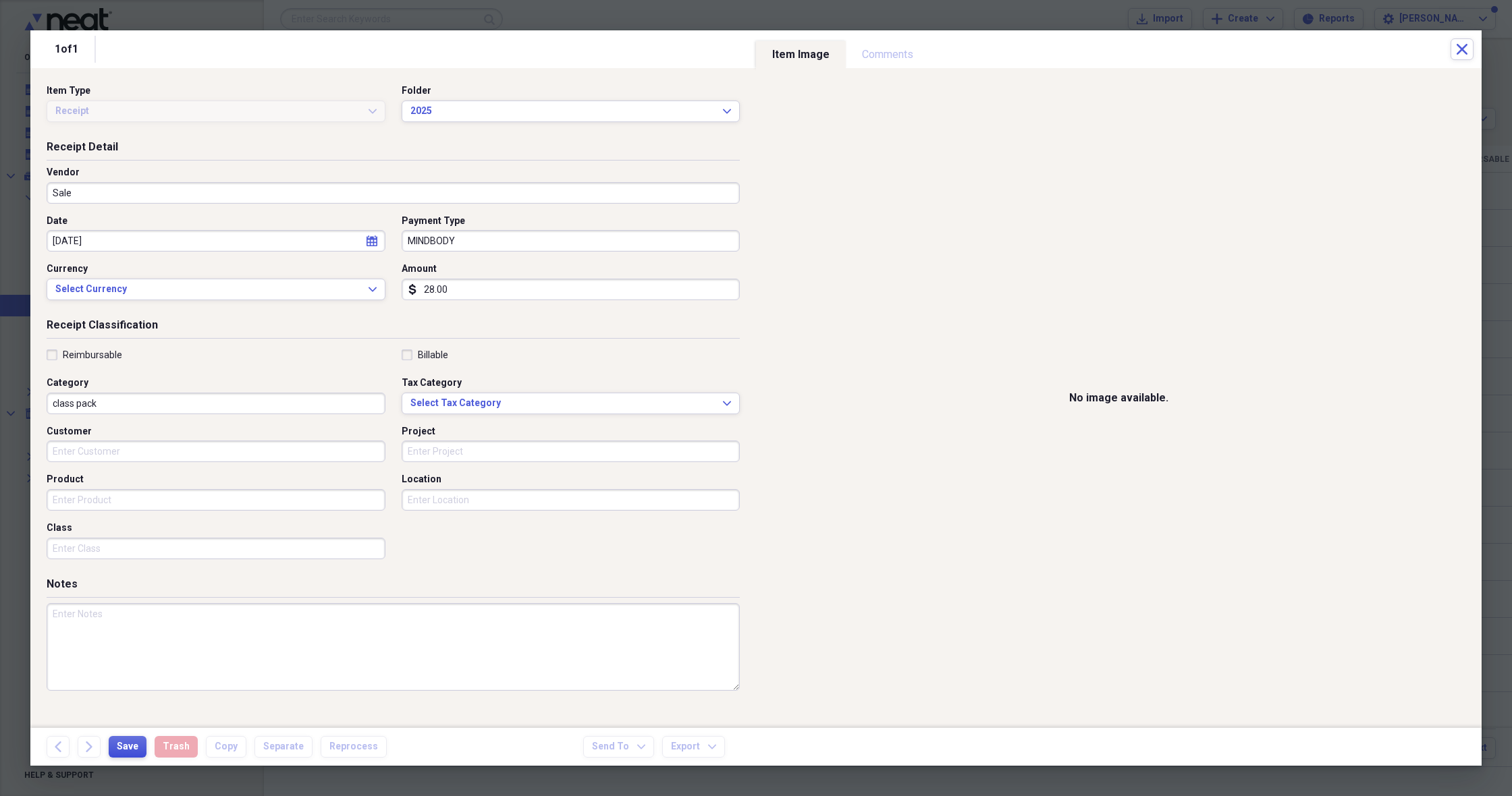 click on "Save" at bounding box center [128, 747] 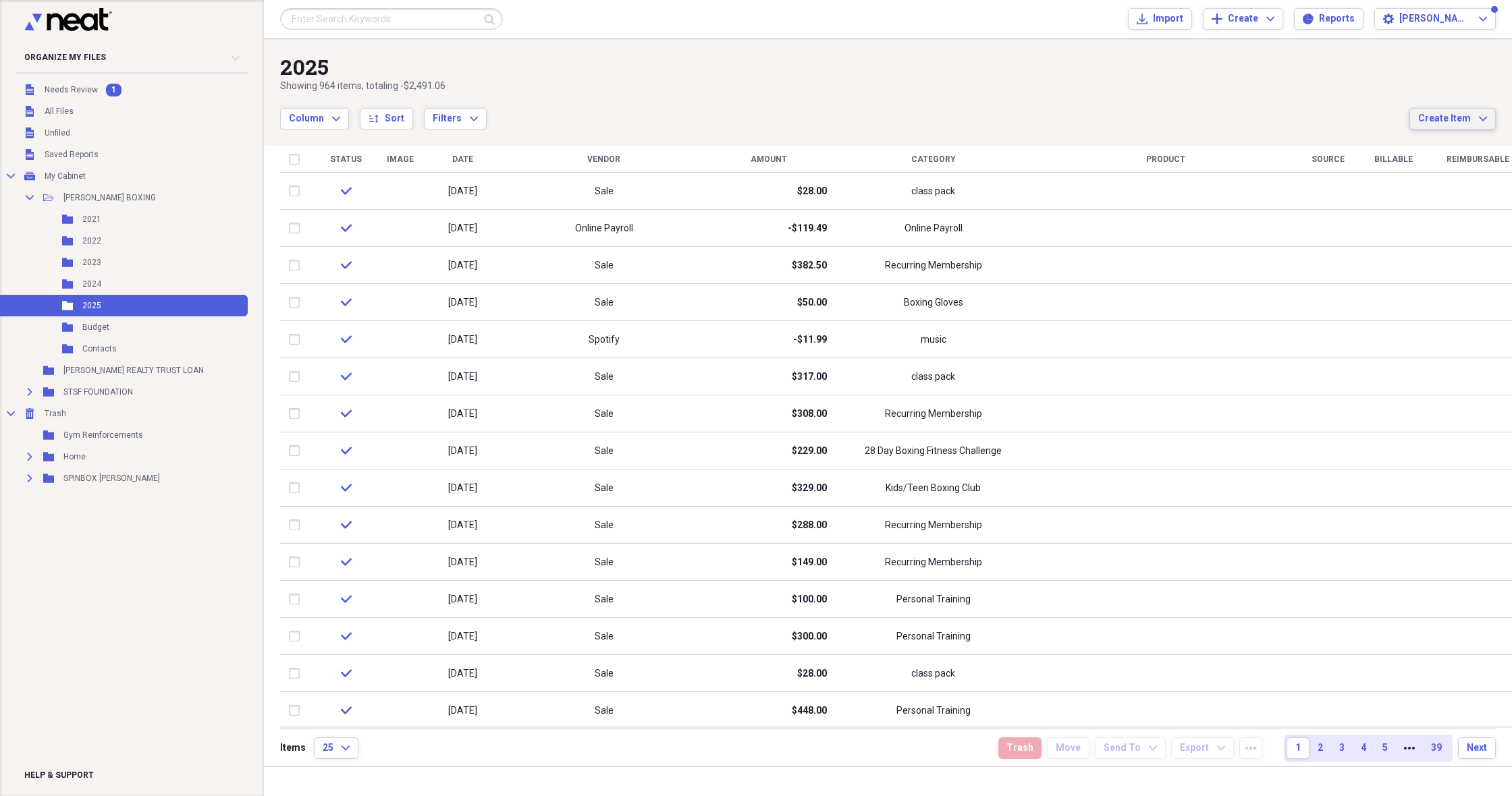 drag, startPoint x: 1484, startPoint y: 115, endPoint x: 1478, endPoint y: 121, distance: 8.485281 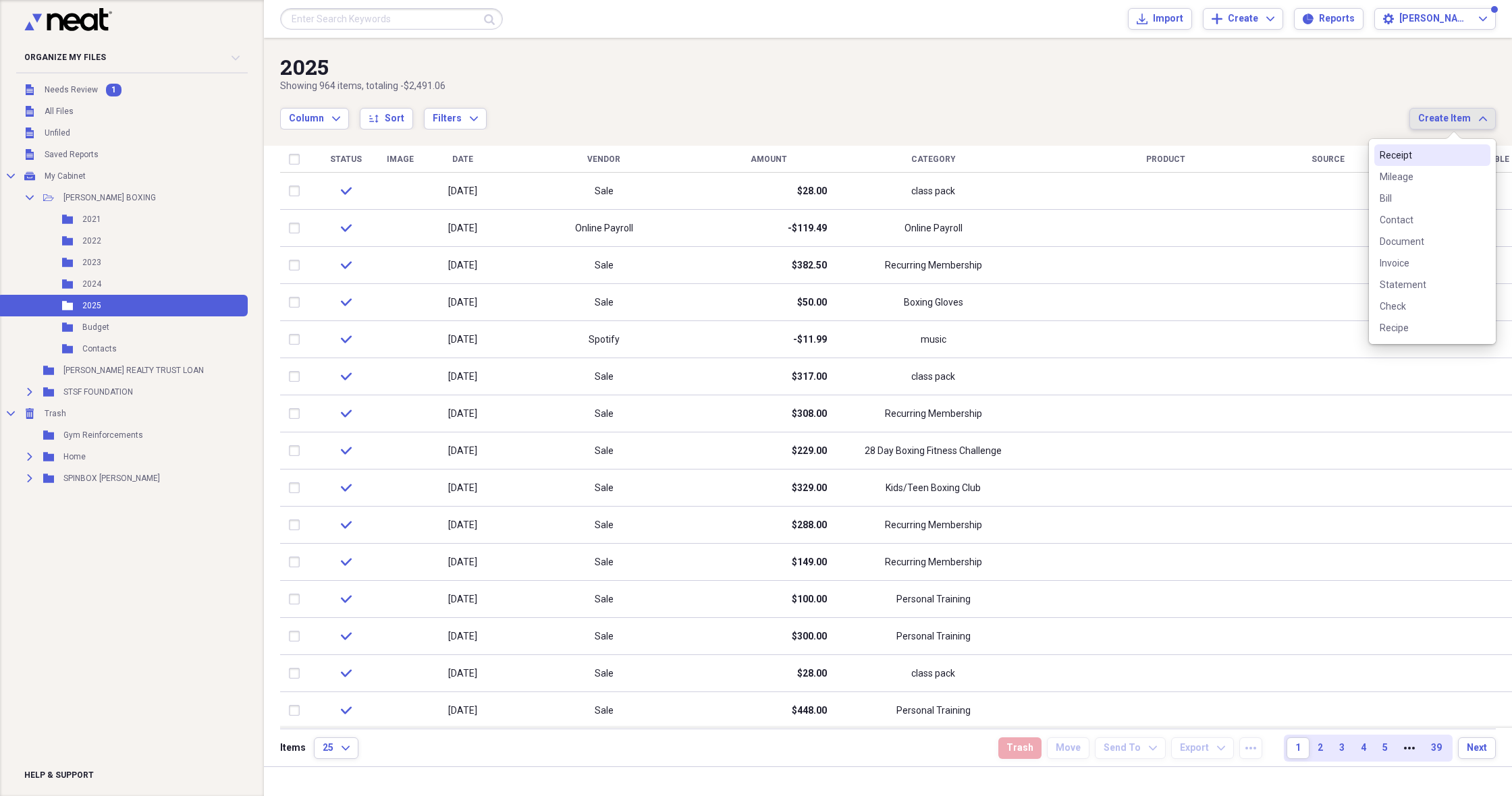 click on "Receipt" at bounding box center (1424, 155) 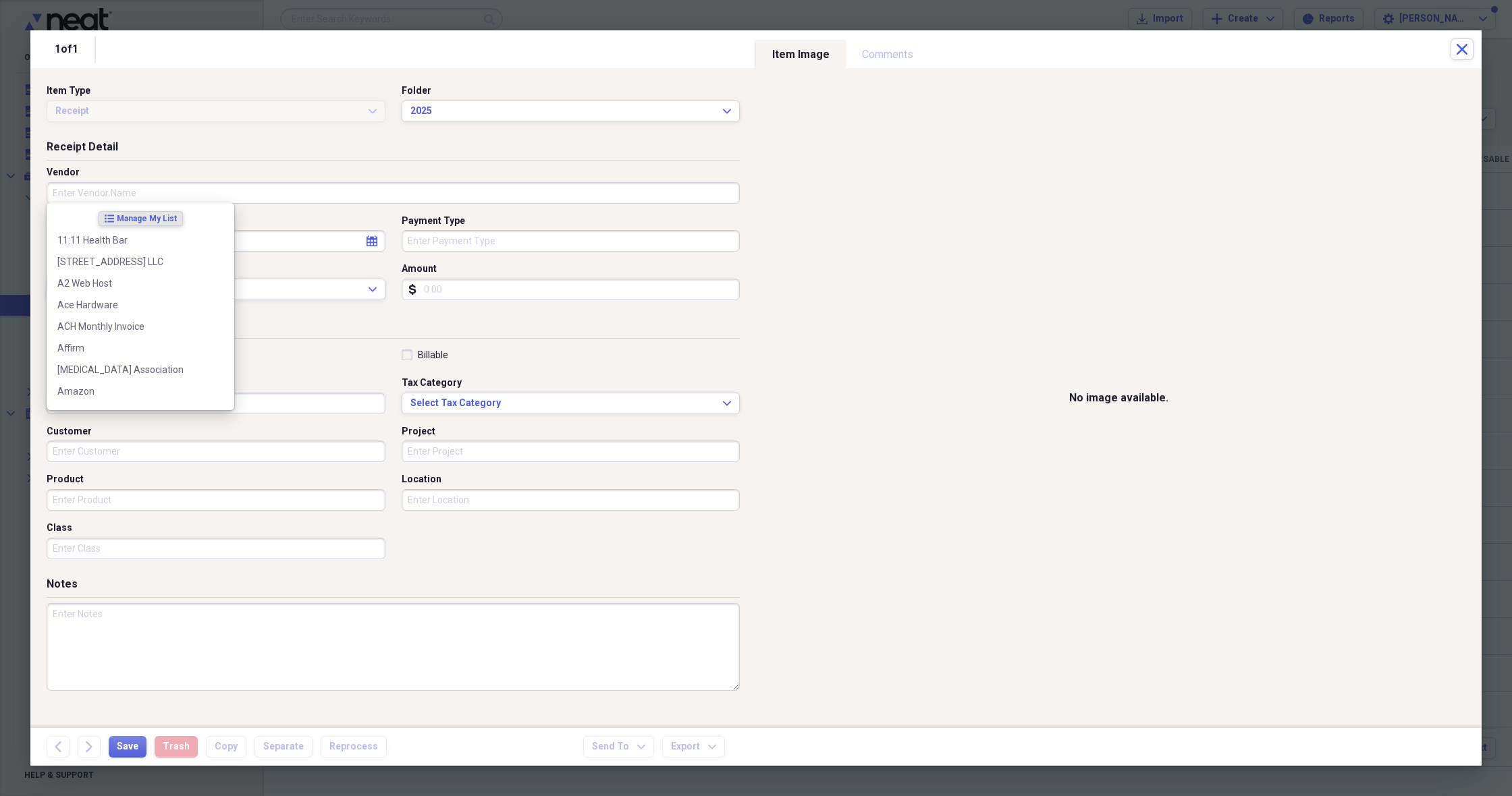 click on "Vendor" at bounding box center [393, 193] 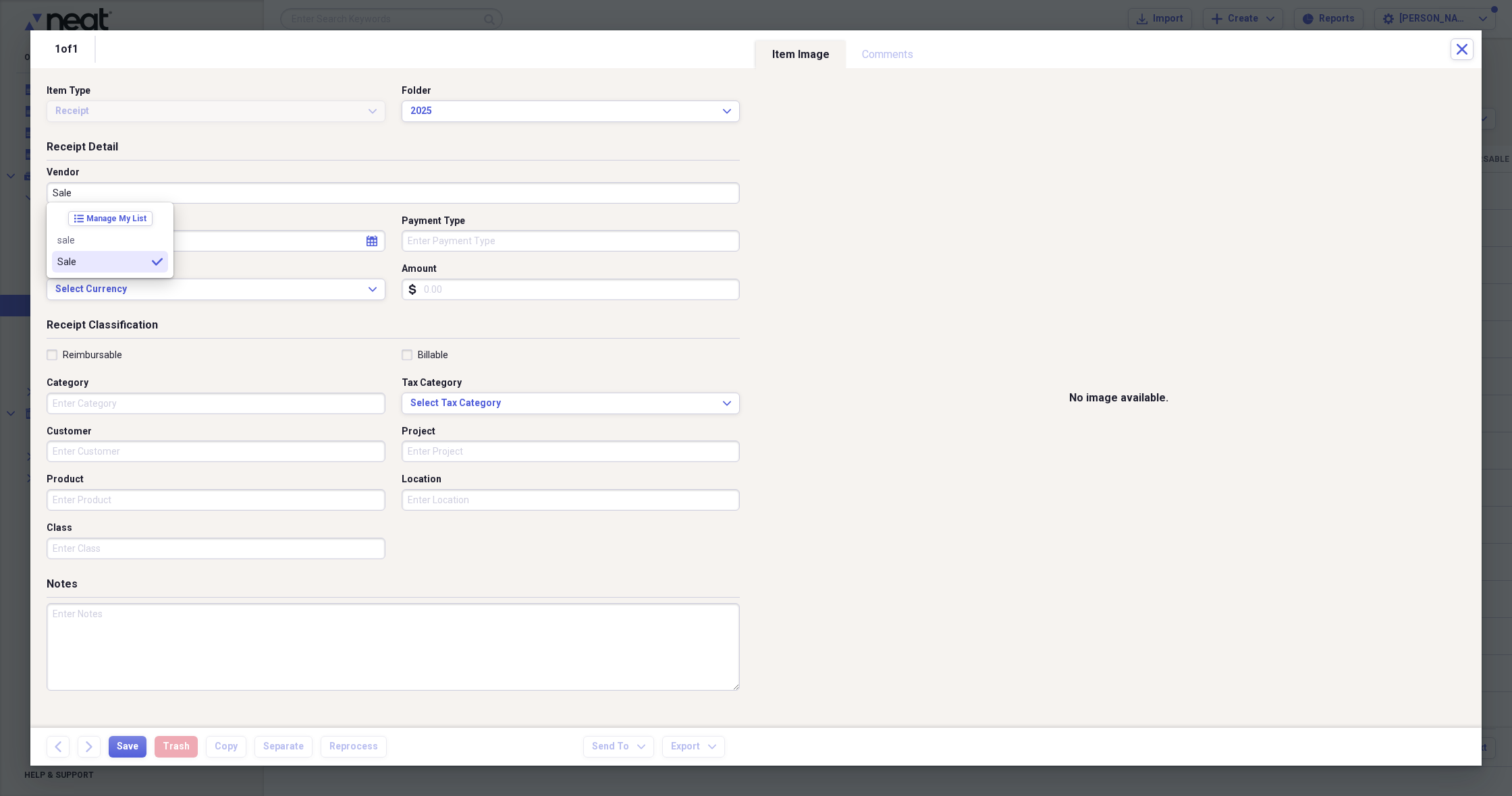 type on "Sale" 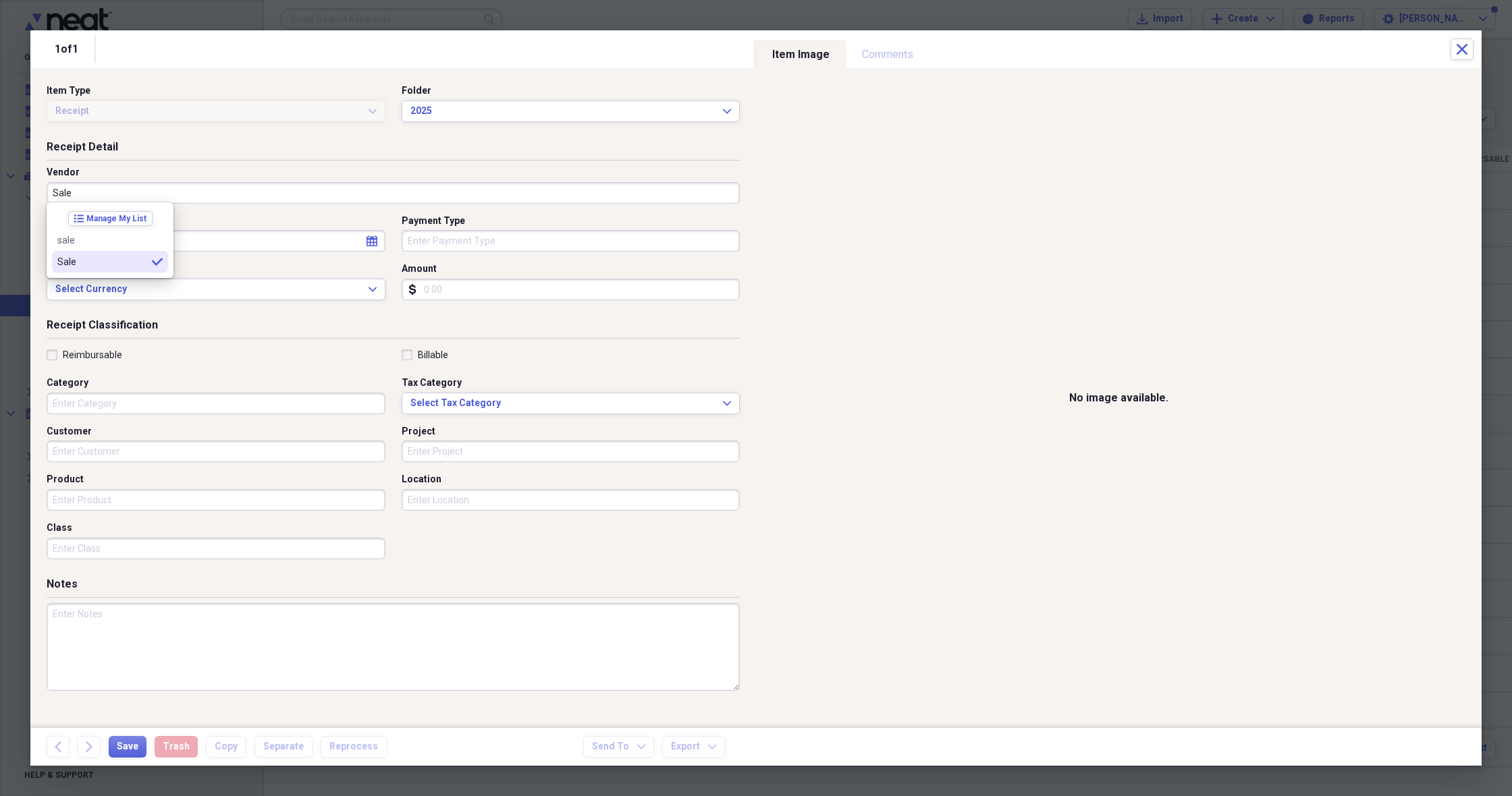 click on "Sale" at bounding box center [102, 262] 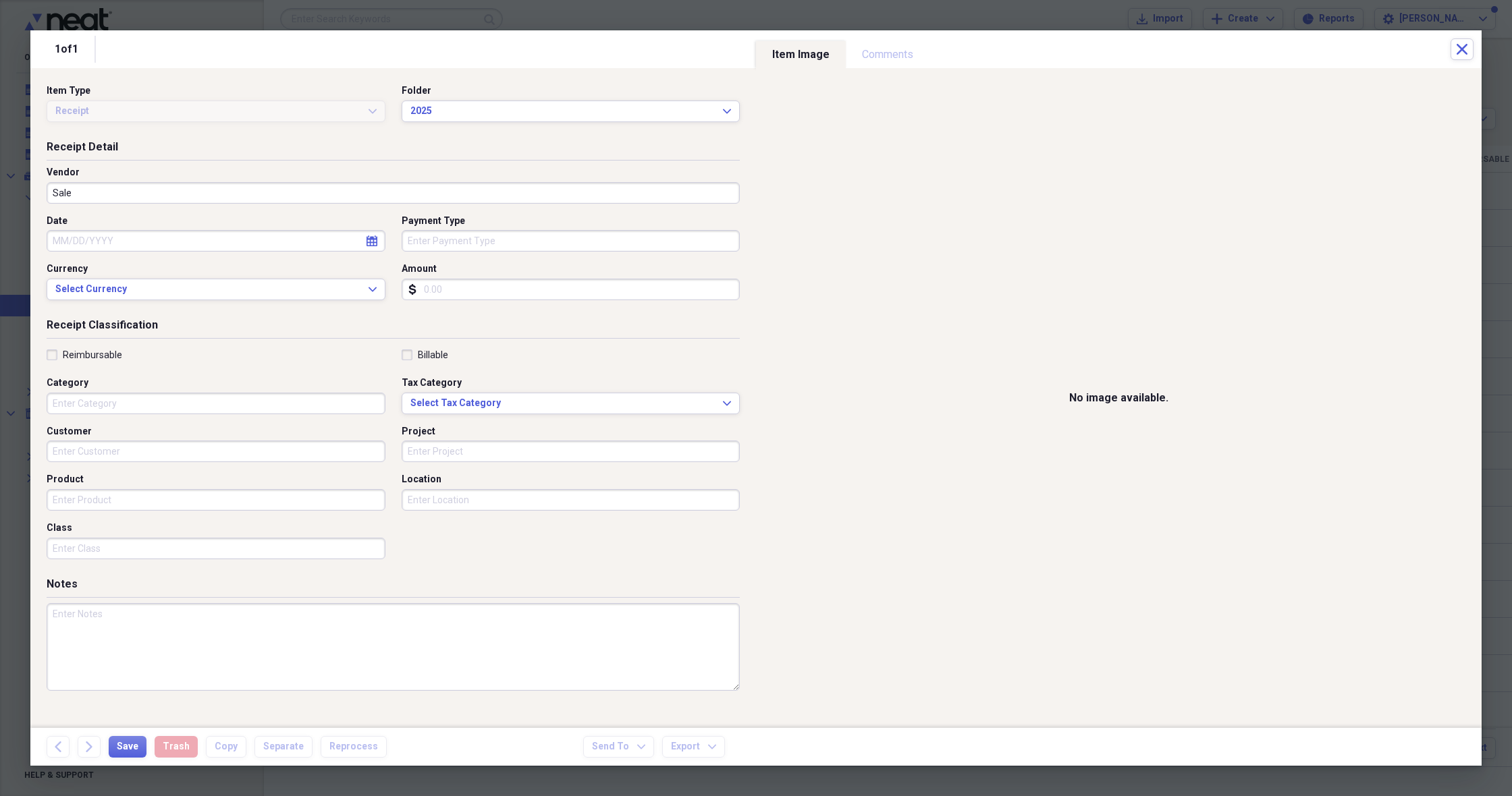 click on "Date" at bounding box center (216, 241) 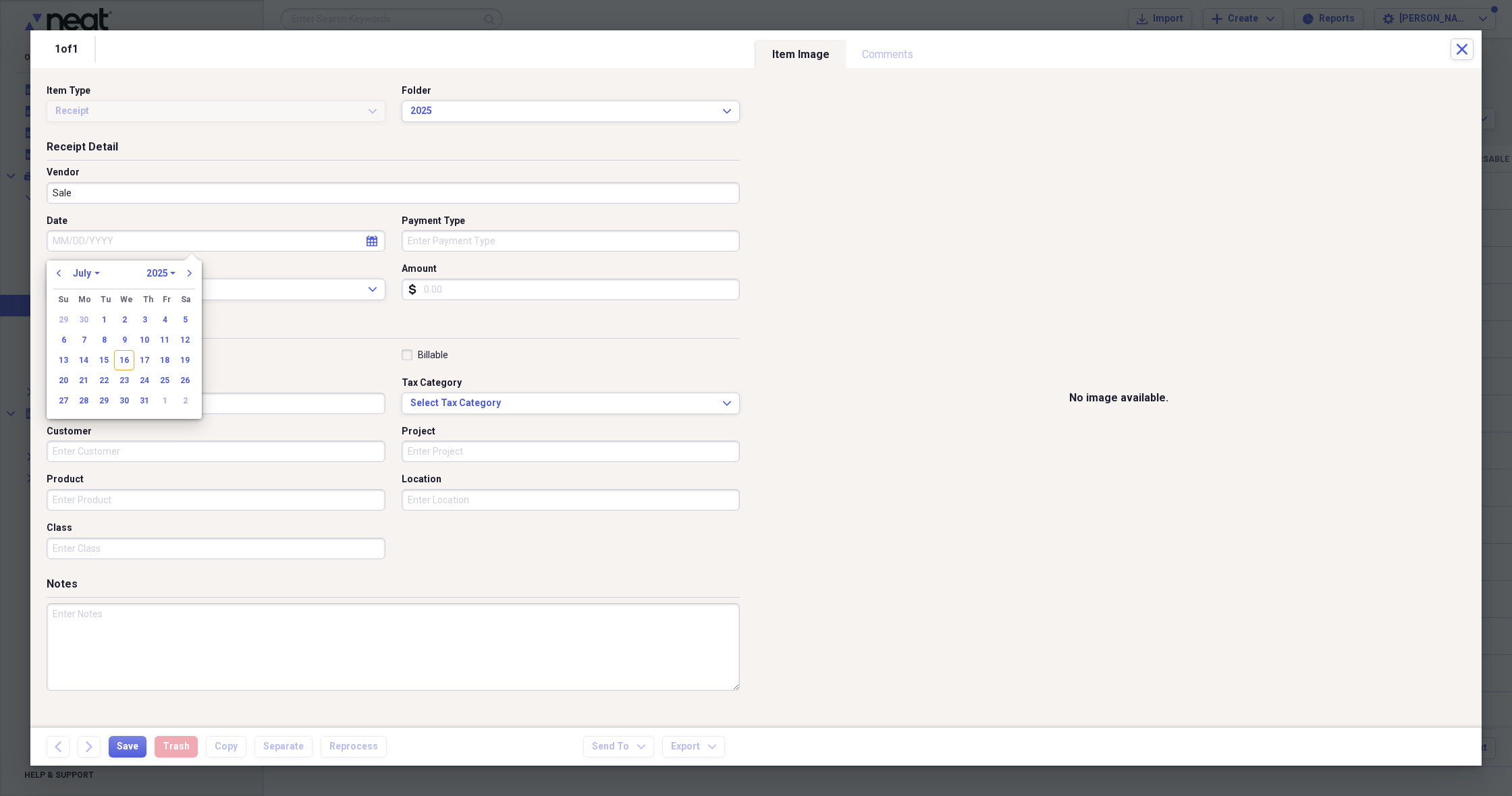 drag, startPoint x: 123, startPoint y: 359, endPoint x: 135, endPoint y: 341, distance: 21.633308 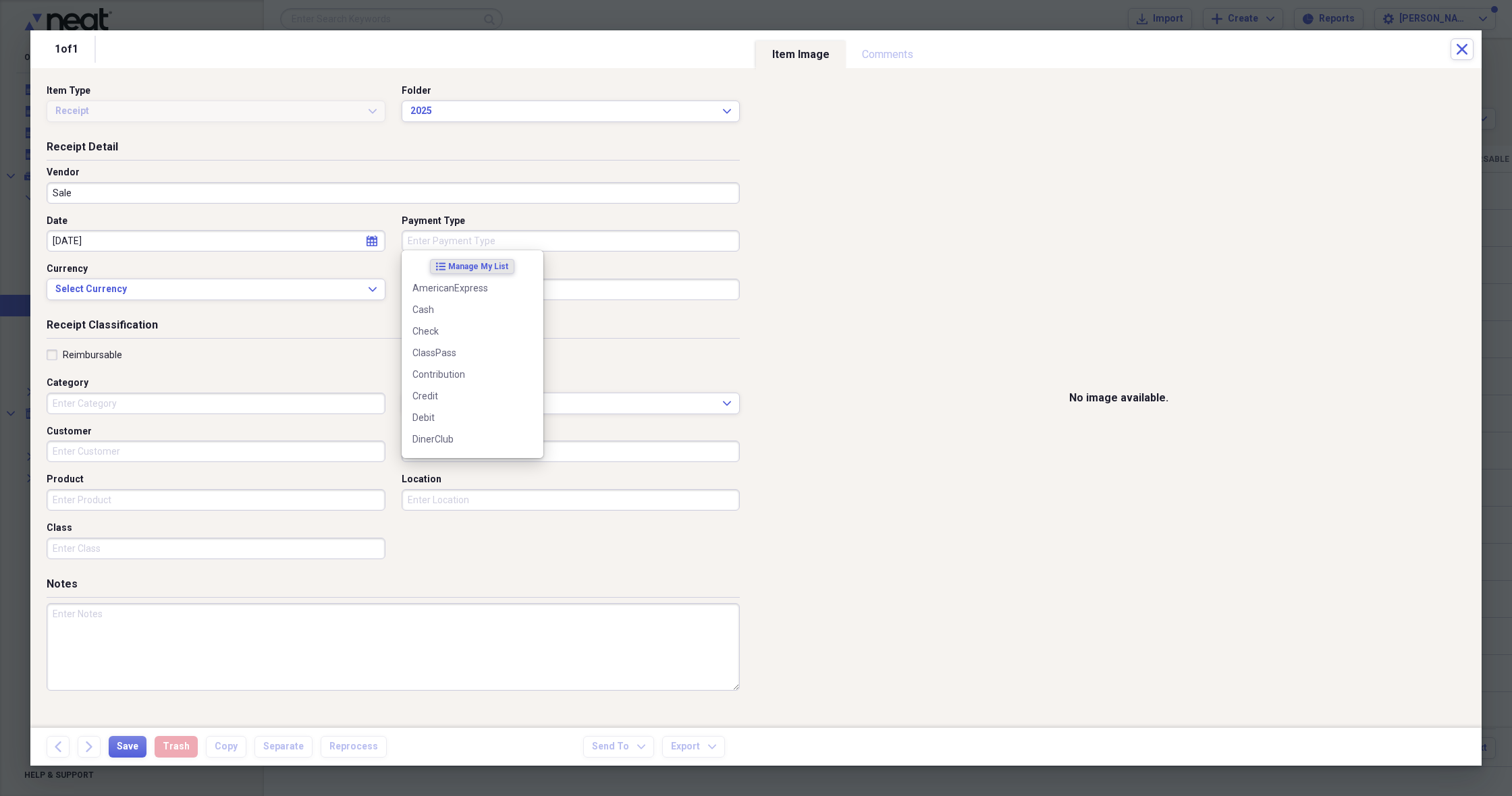 drag, startPoint x: 428, startPoint y: 243, endPoint x: 425, endPoint y: 273, distance: 30.14963 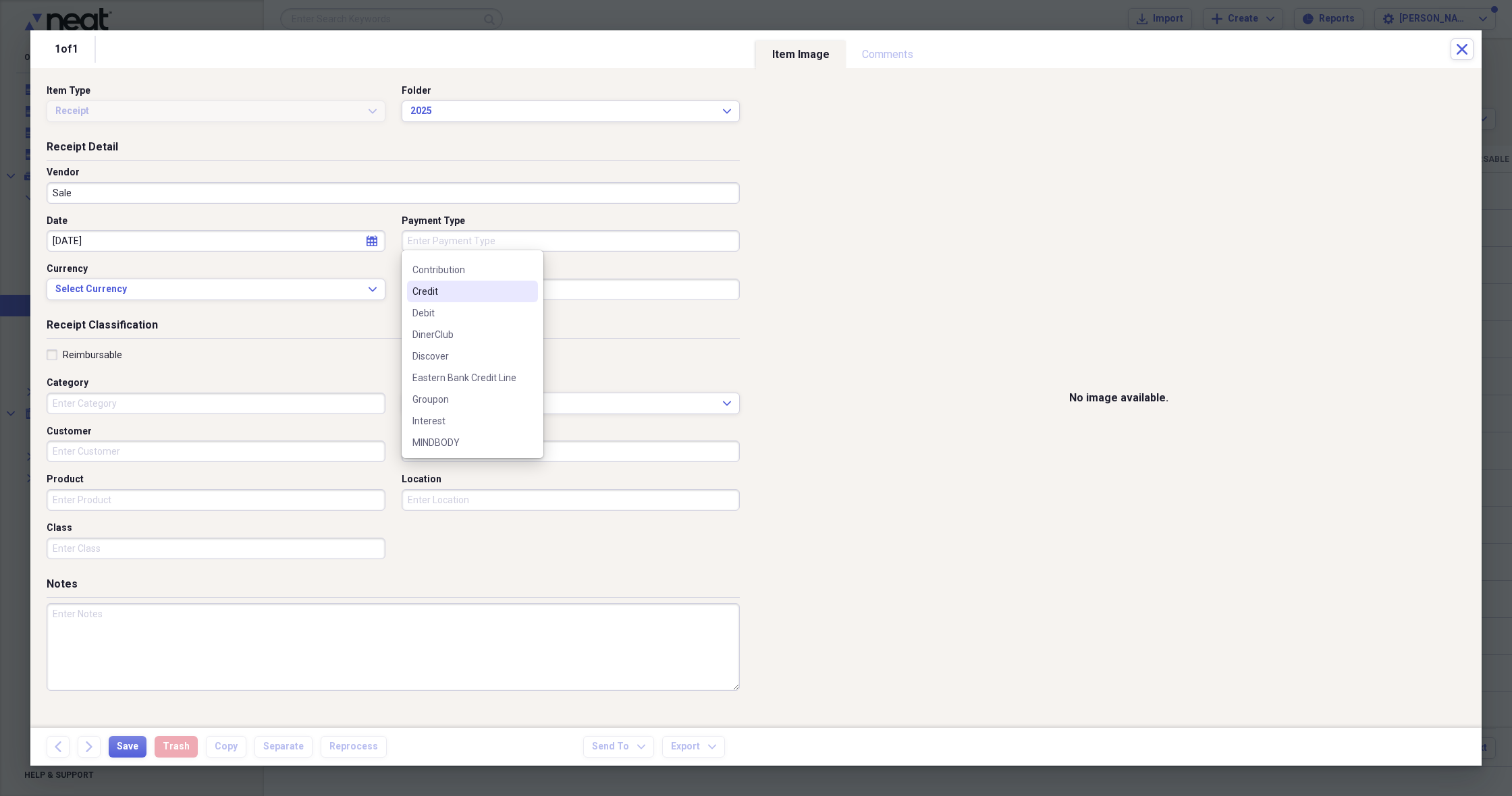 scroll, scrollTop: 120, scrollLeft: 0, axis: vertical 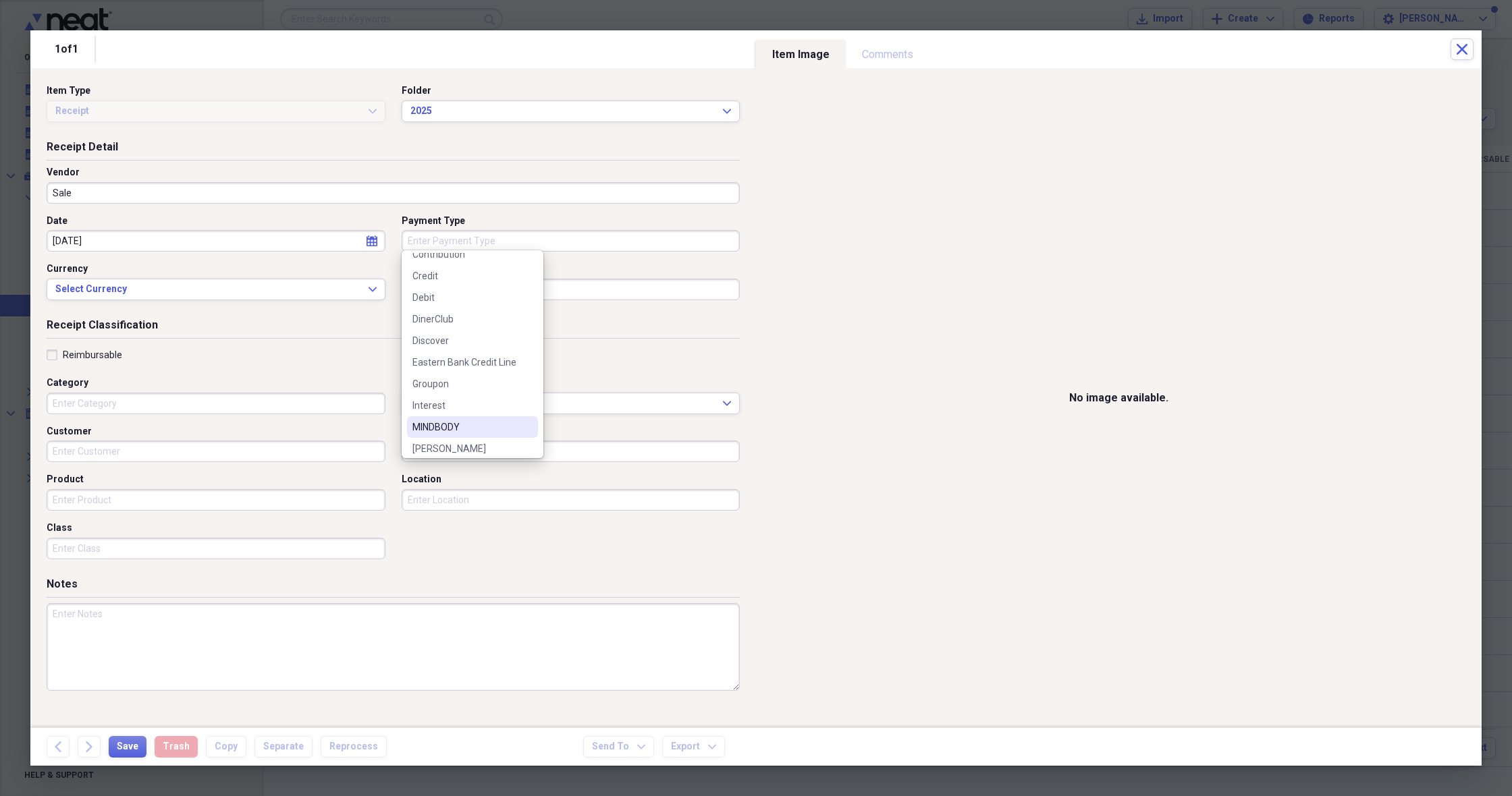 drag, startPoint x: 433, startPoint y: 424, endPoint x: 433, endPoint y: 412, distance: 12 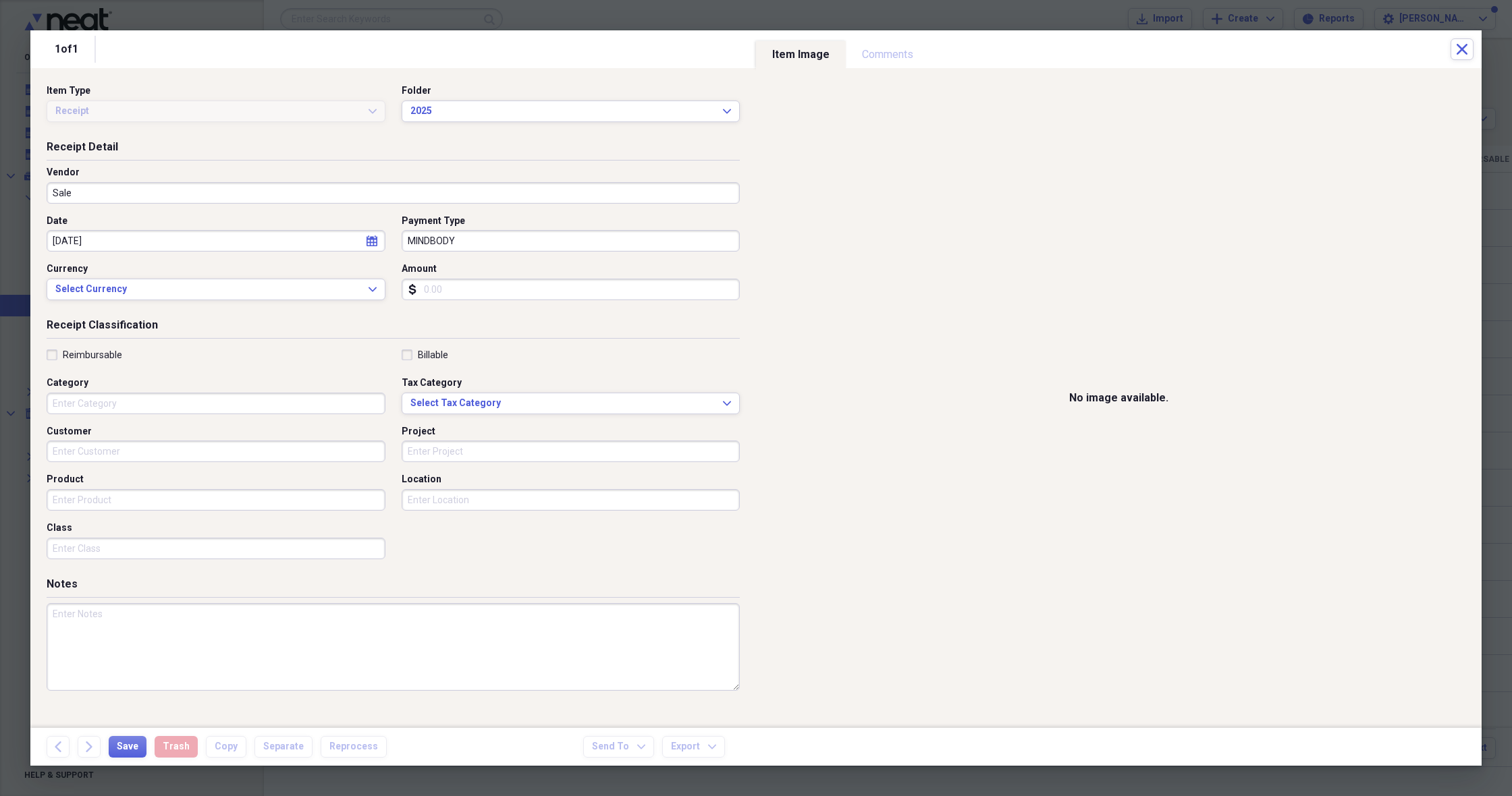 click on "Amount" at bounding box center [571, 289] 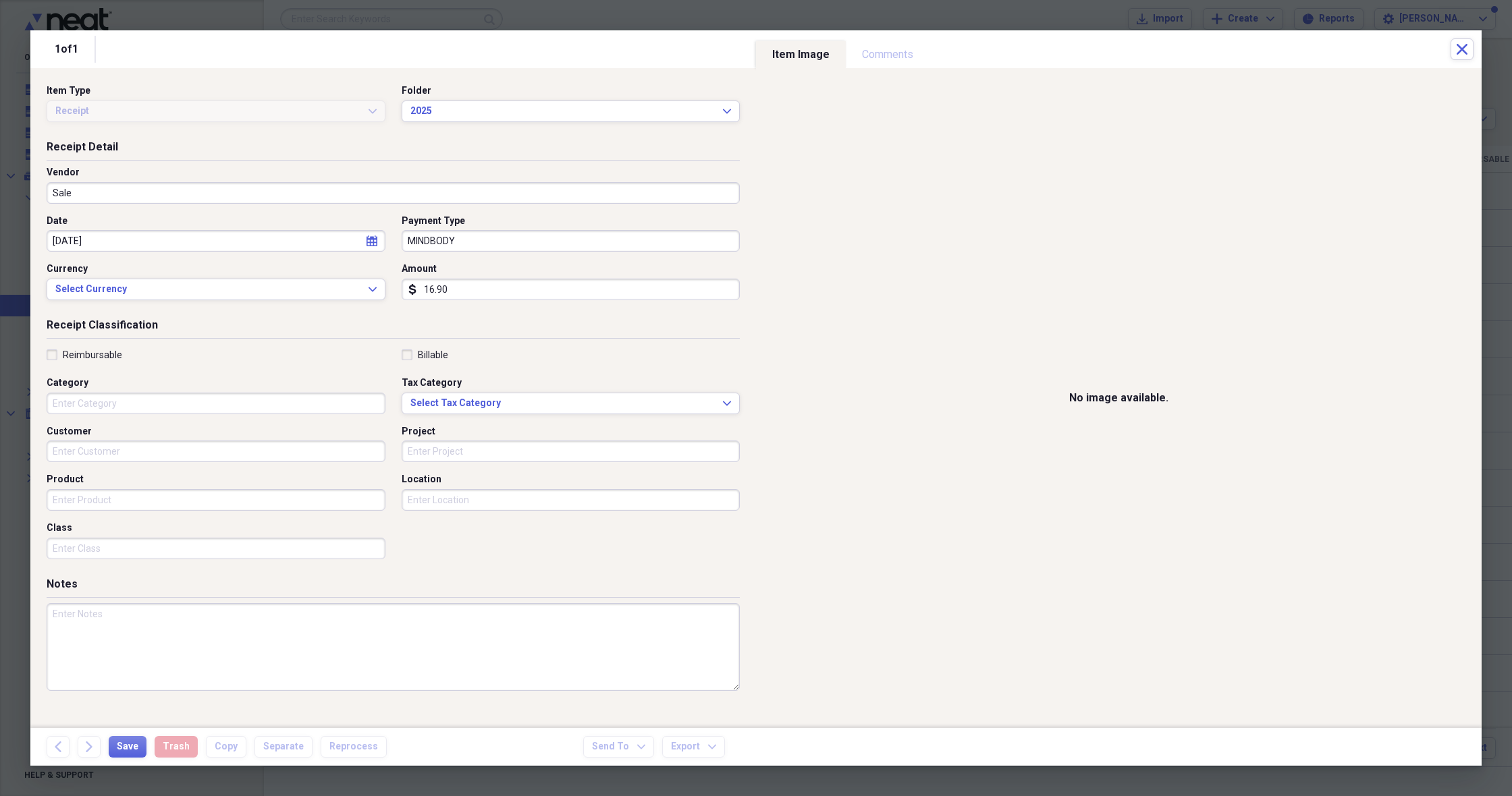 type on "169.00" 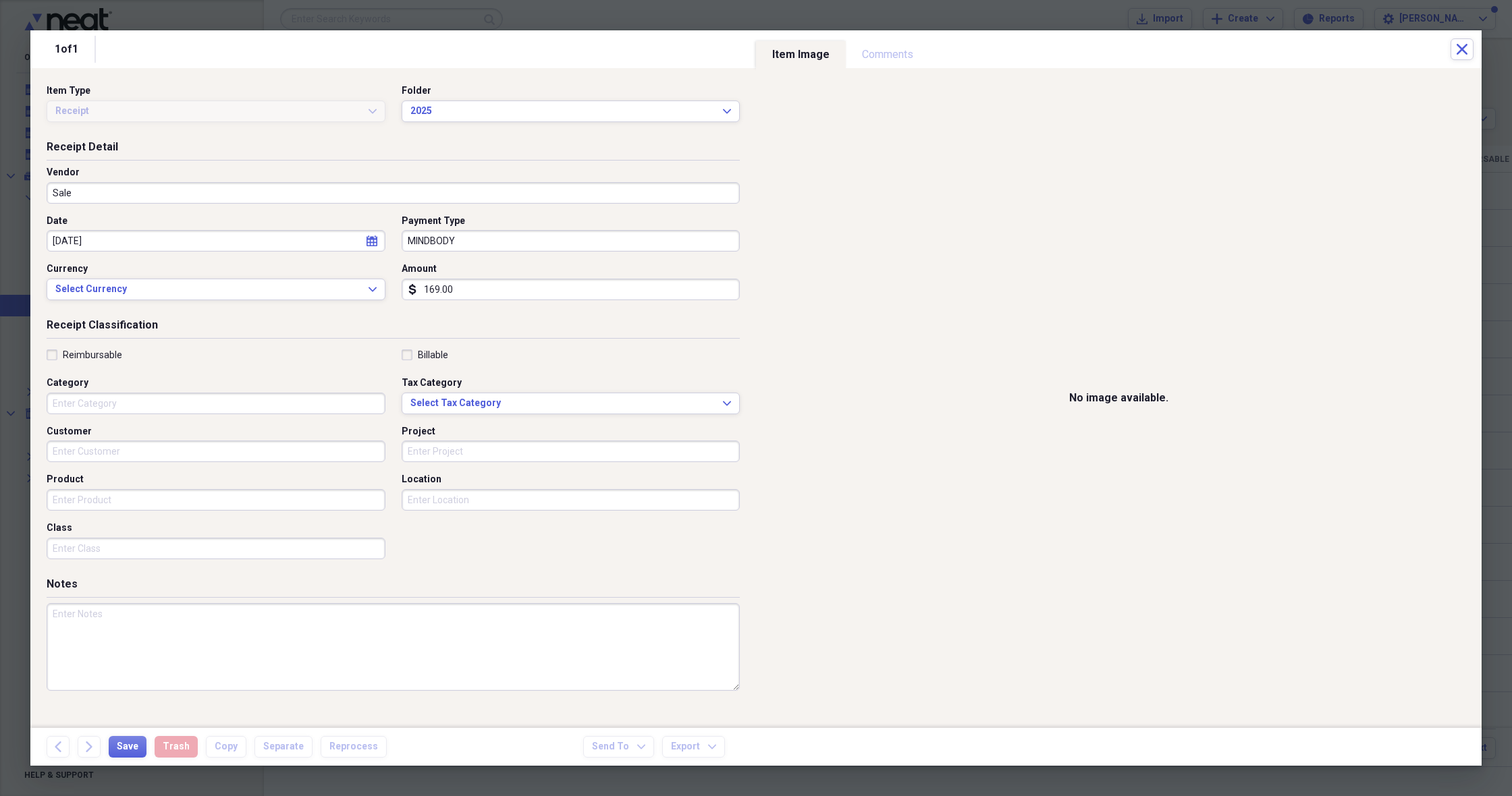 drag, startPoint x: 71, startPoint y: 403, endPoint x: 80, endPoint y: 400, distance: 9.486833 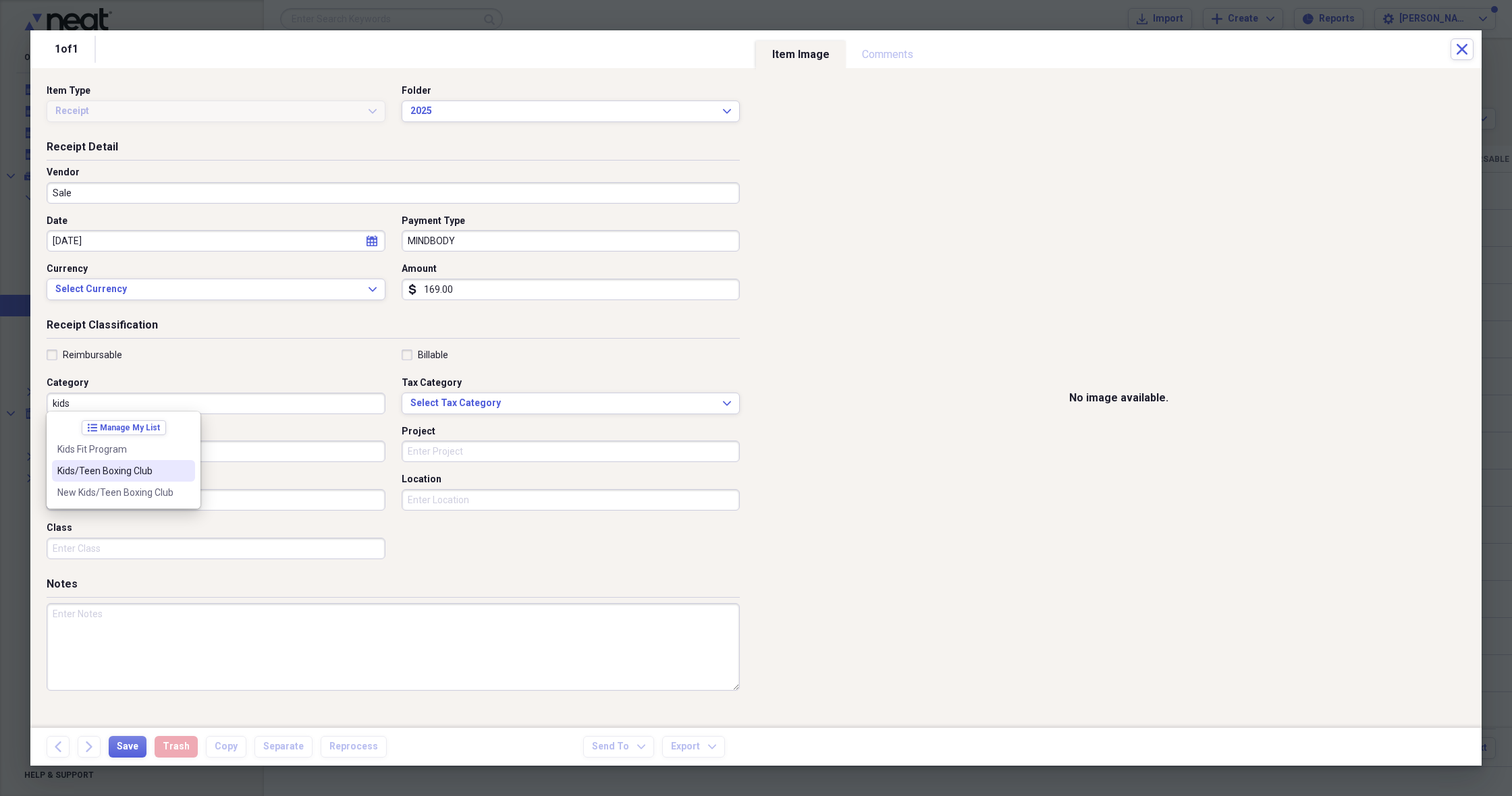 click on "Kids/Teen Boxing Club" at bounding box center [115, 471] 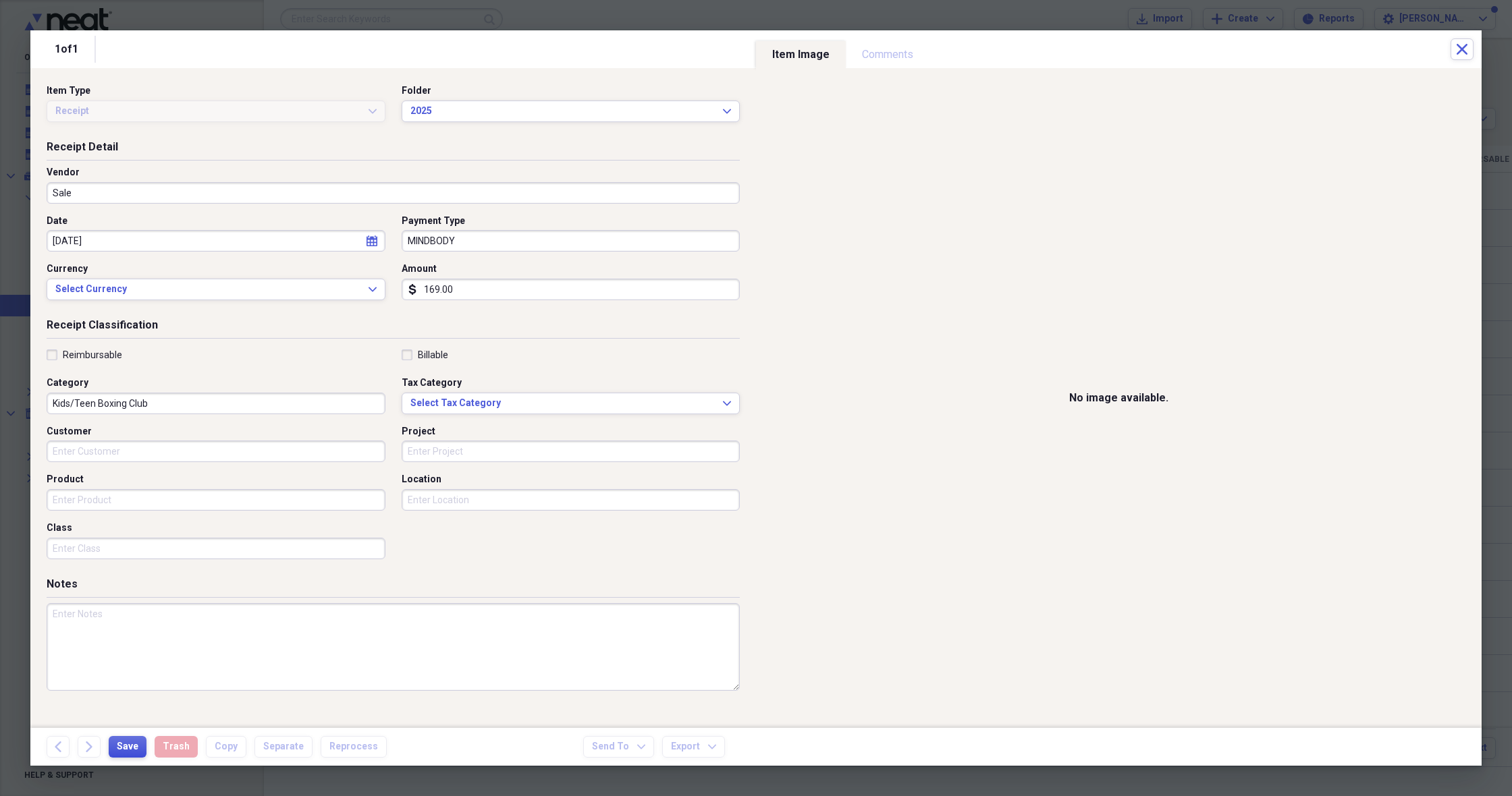click on "Save" at bounding box center (128, 747) 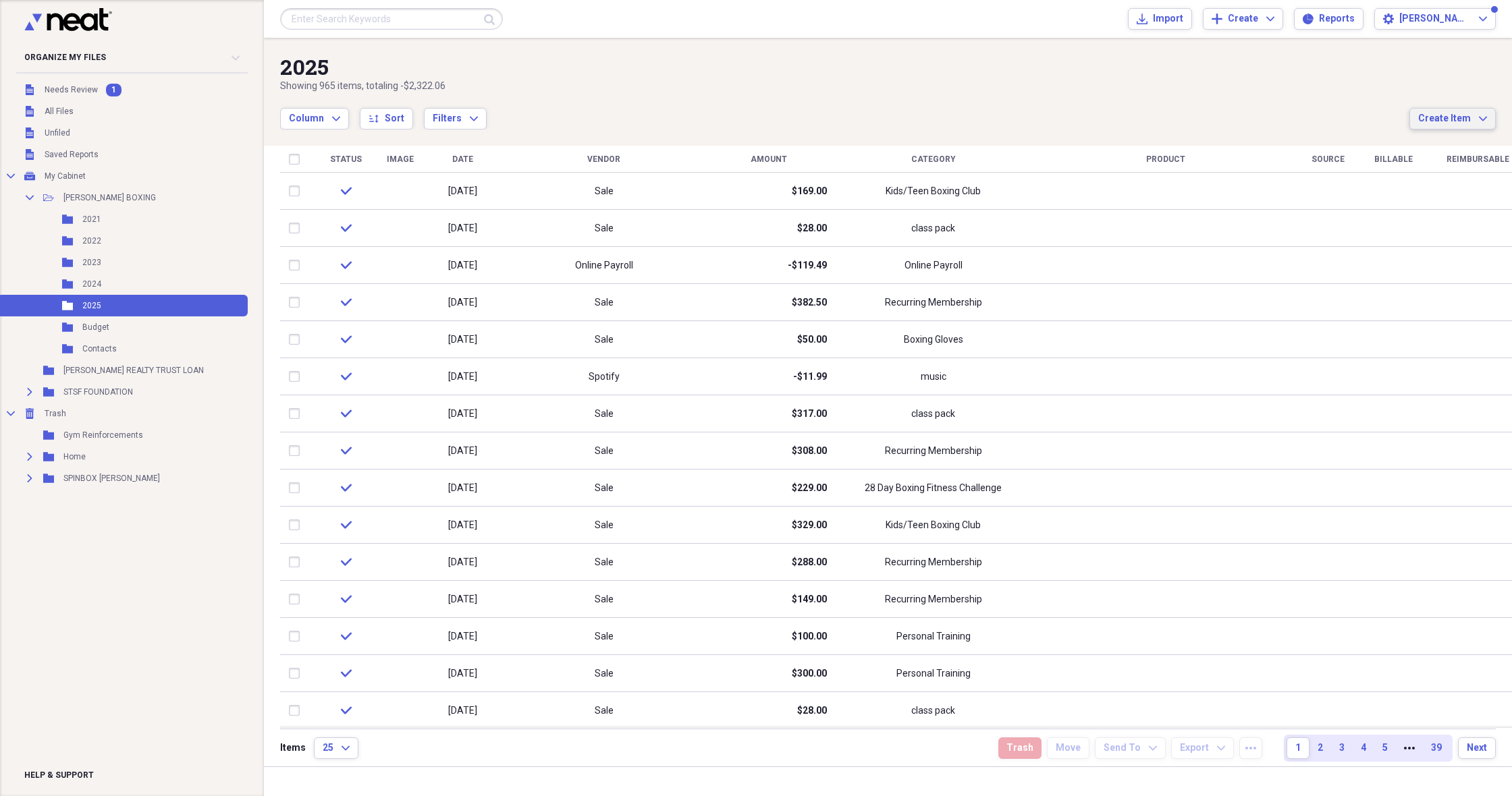 click on "Expand" 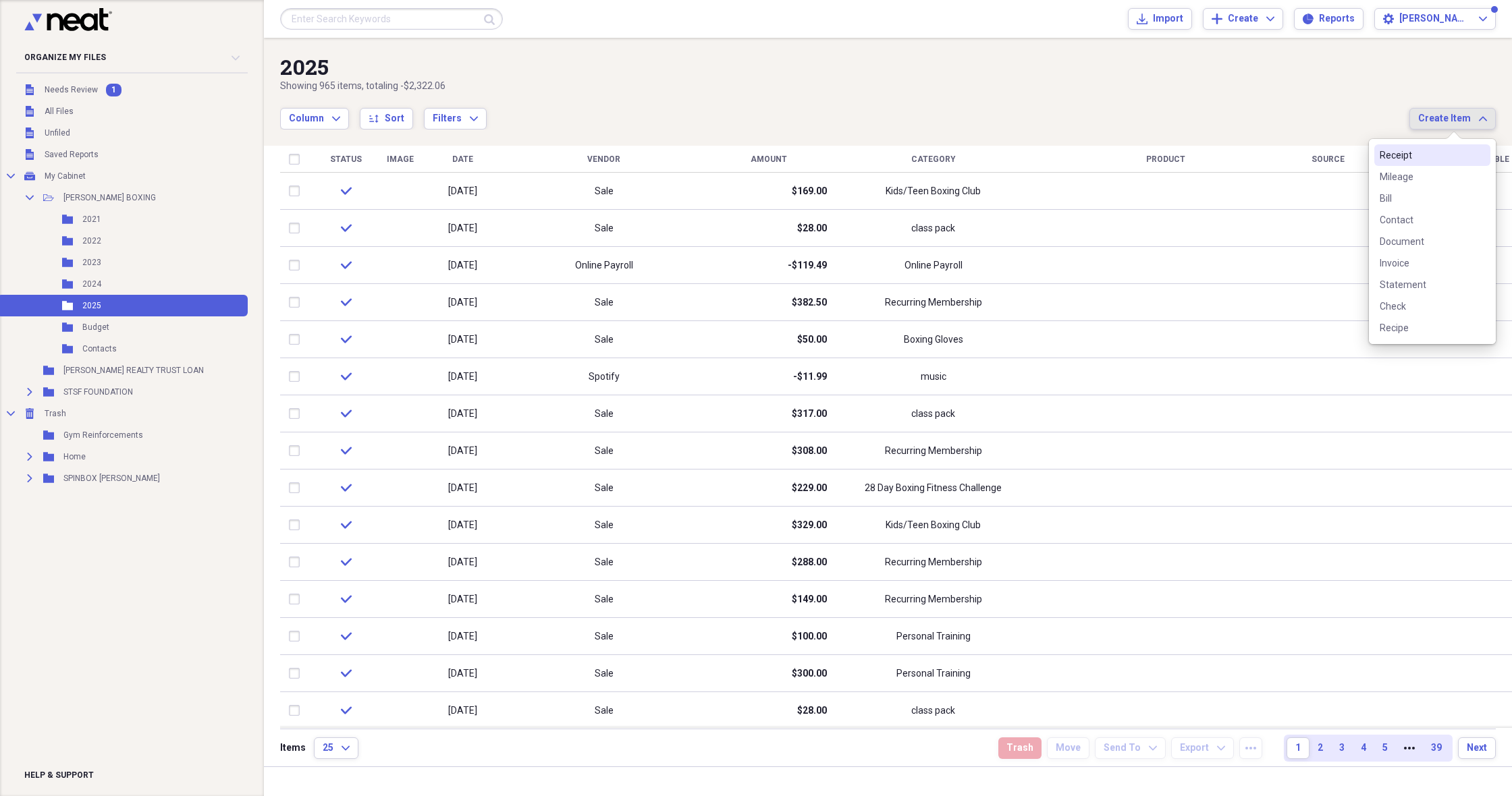 click on "Receipt" at bounding box center (1424, 155) 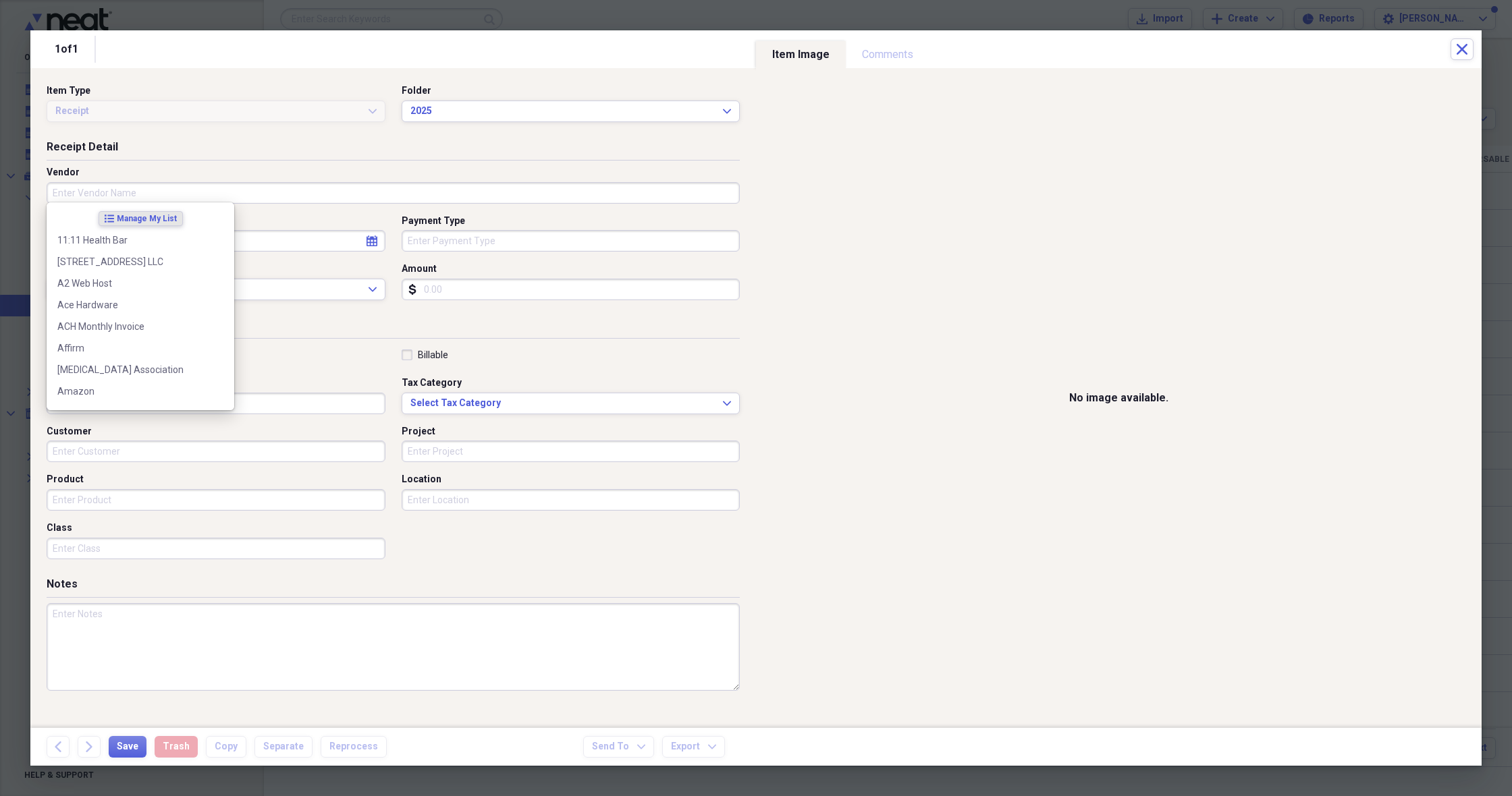 drag, startPoint x: 66, startPoint y: 188, endPoint x: 221, endPoint y: 138, distance: 162.86497 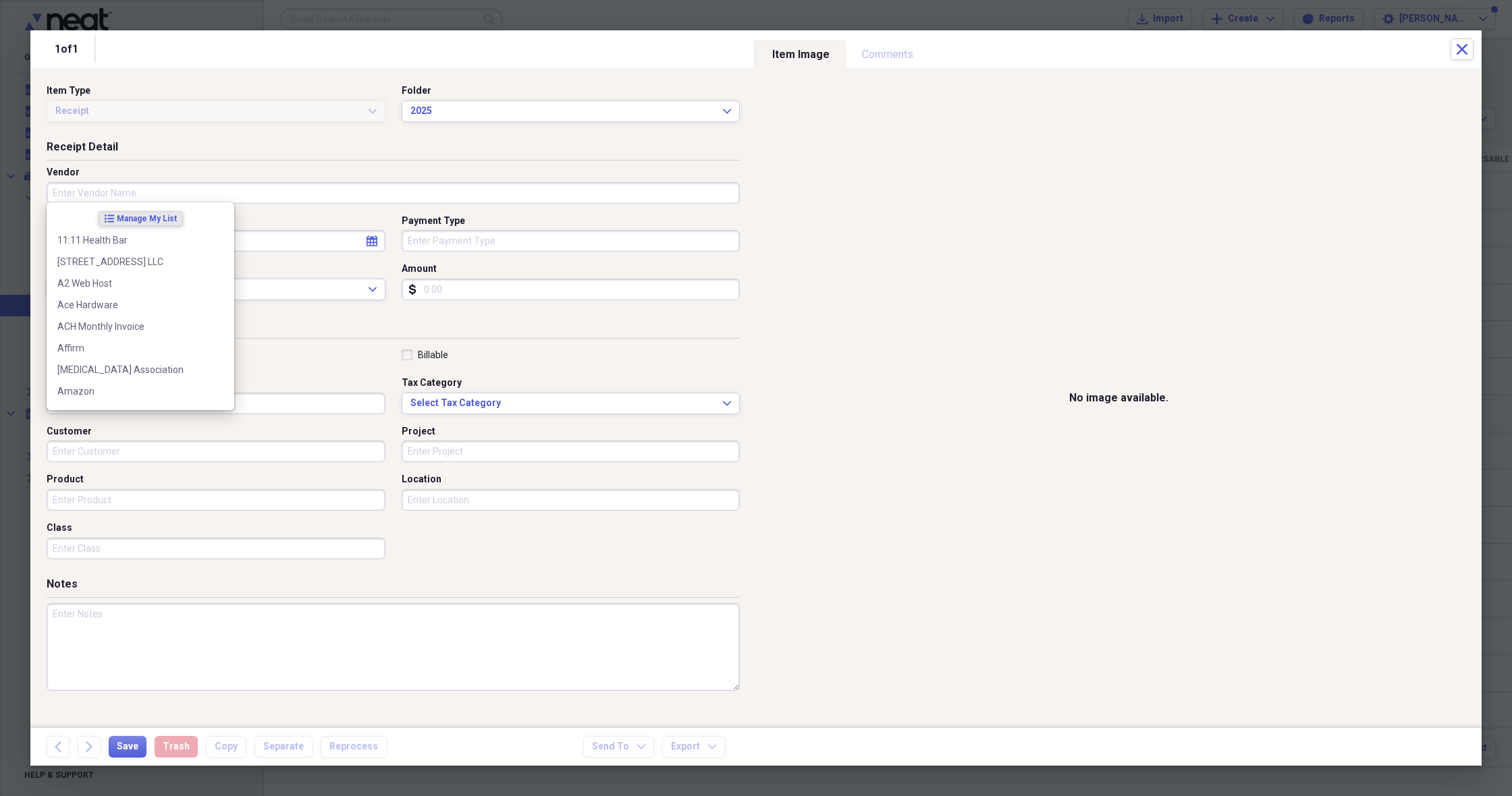 click on "Vendor" at bounding box center (393, 193) 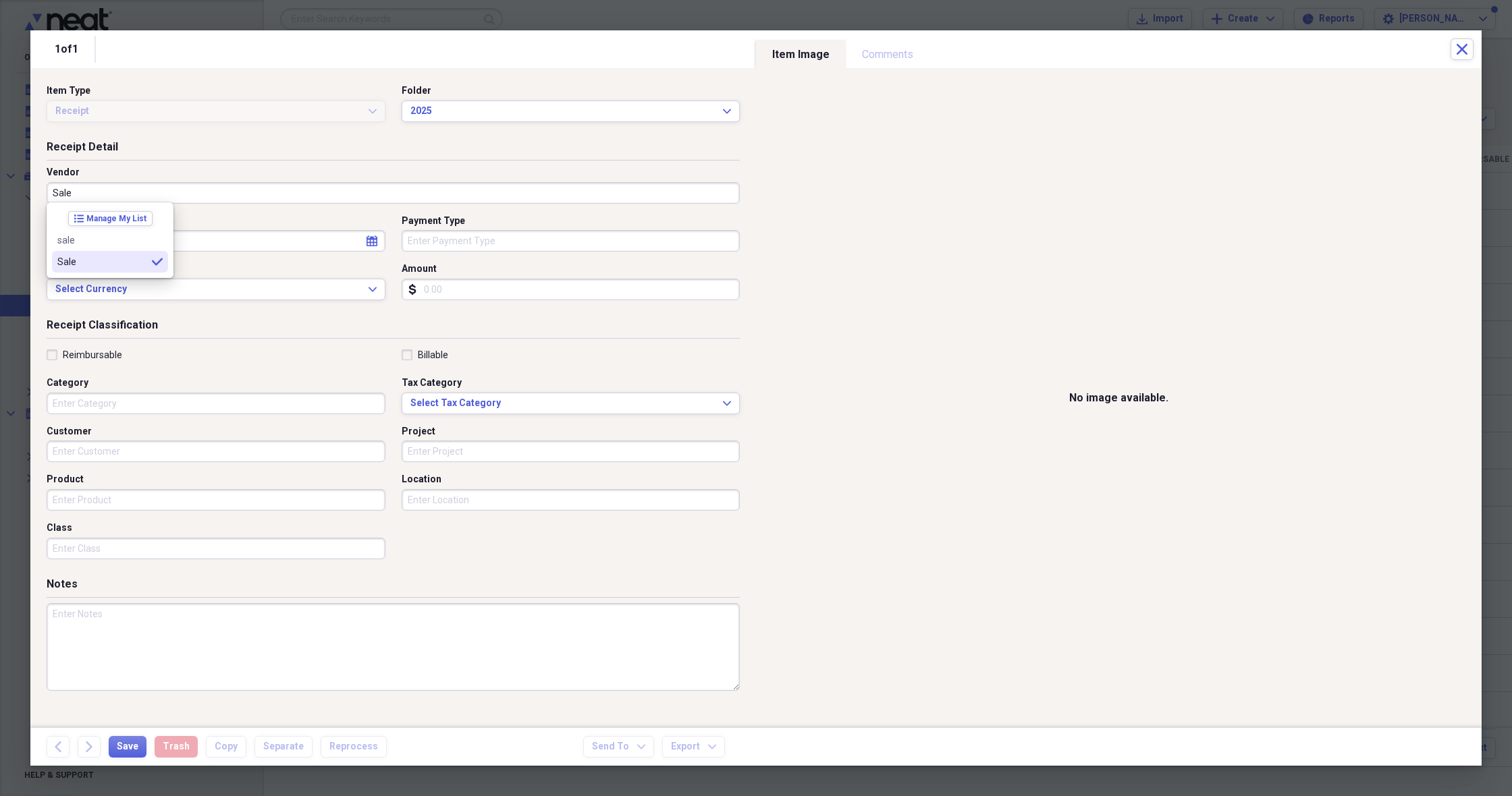 type on "Sale" 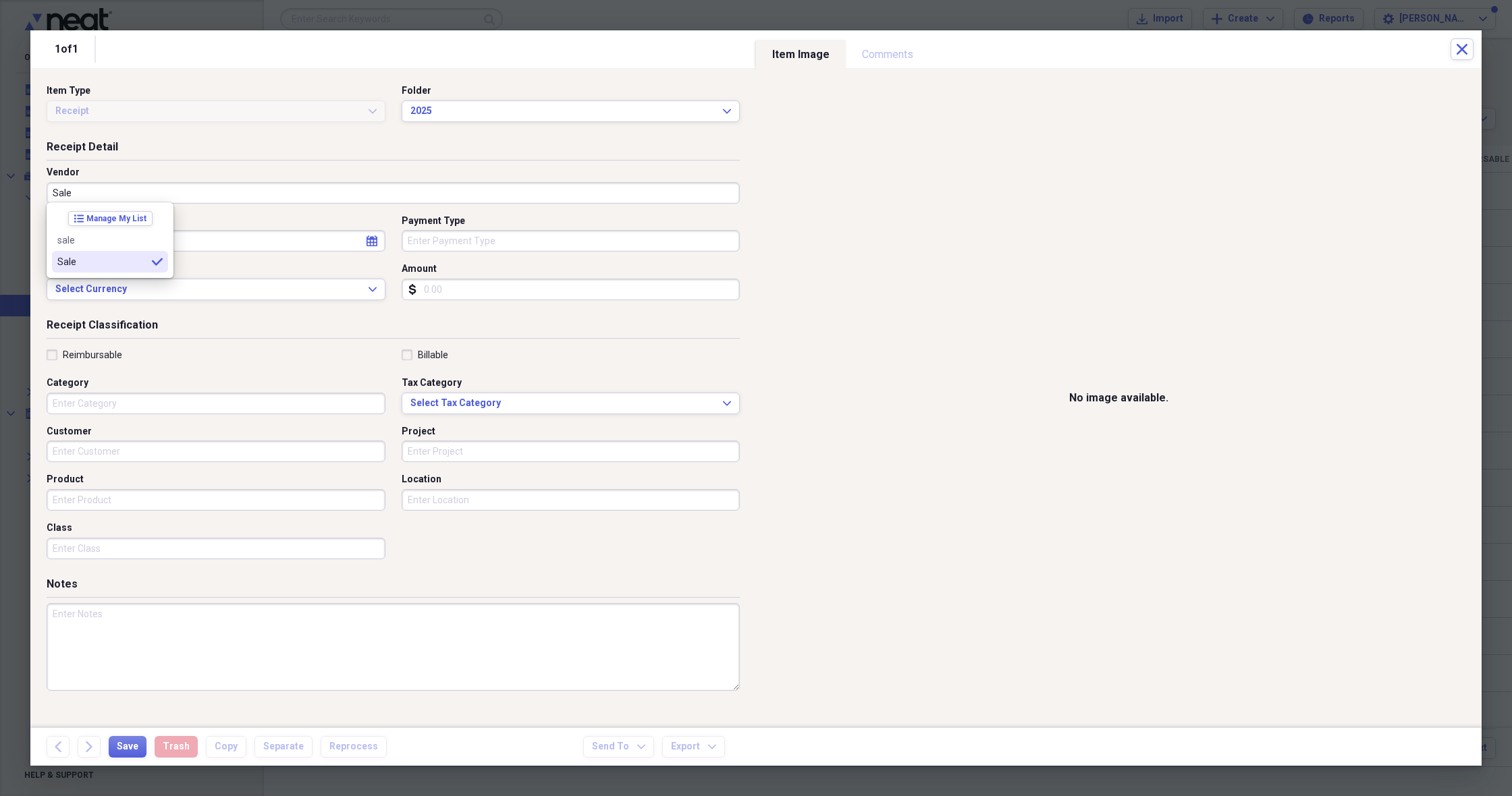 click on "Sale" at bounding box center (102, 262) 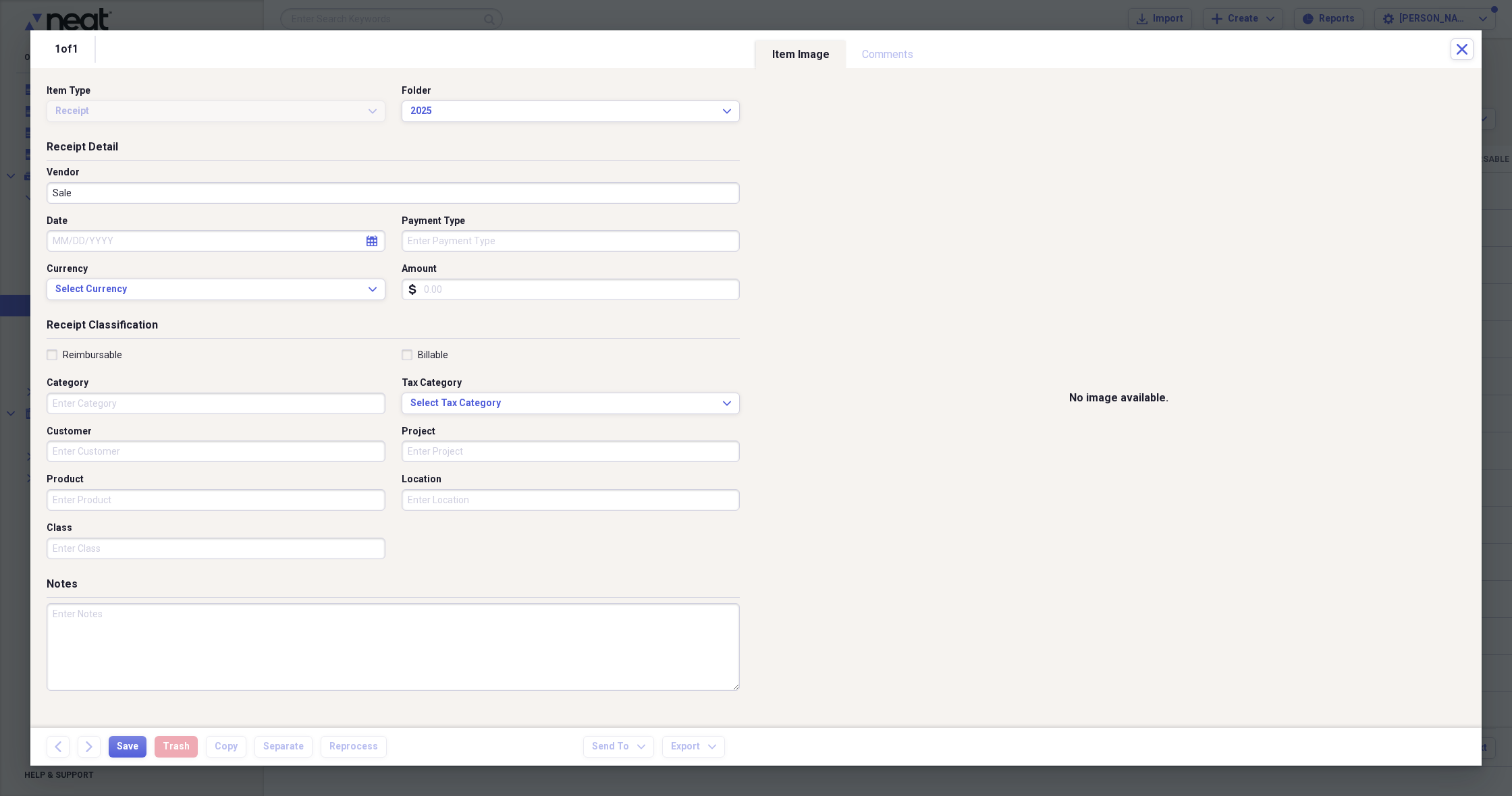 select on "6" 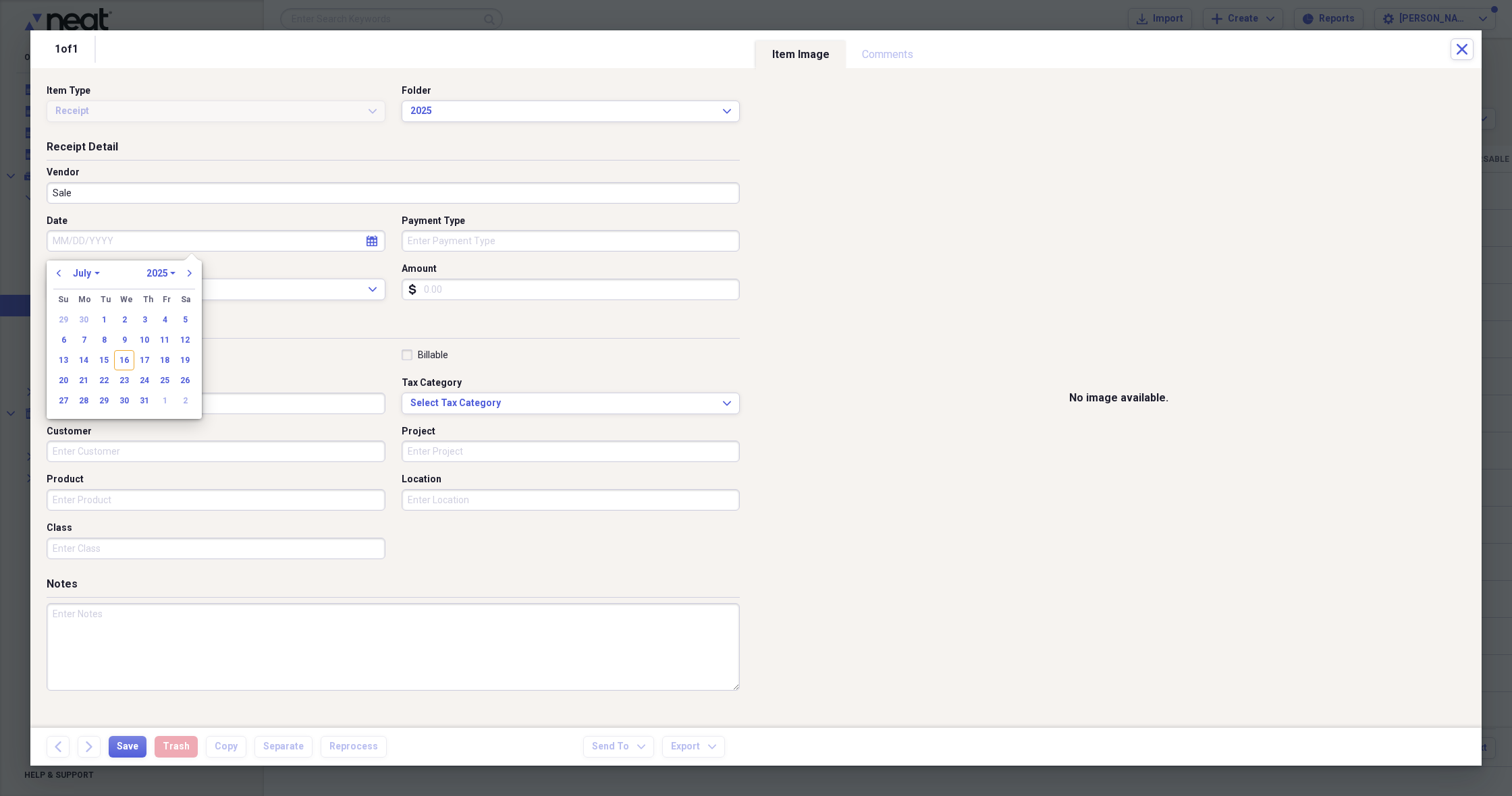 click on "Date" at bounding box center [216, 241] 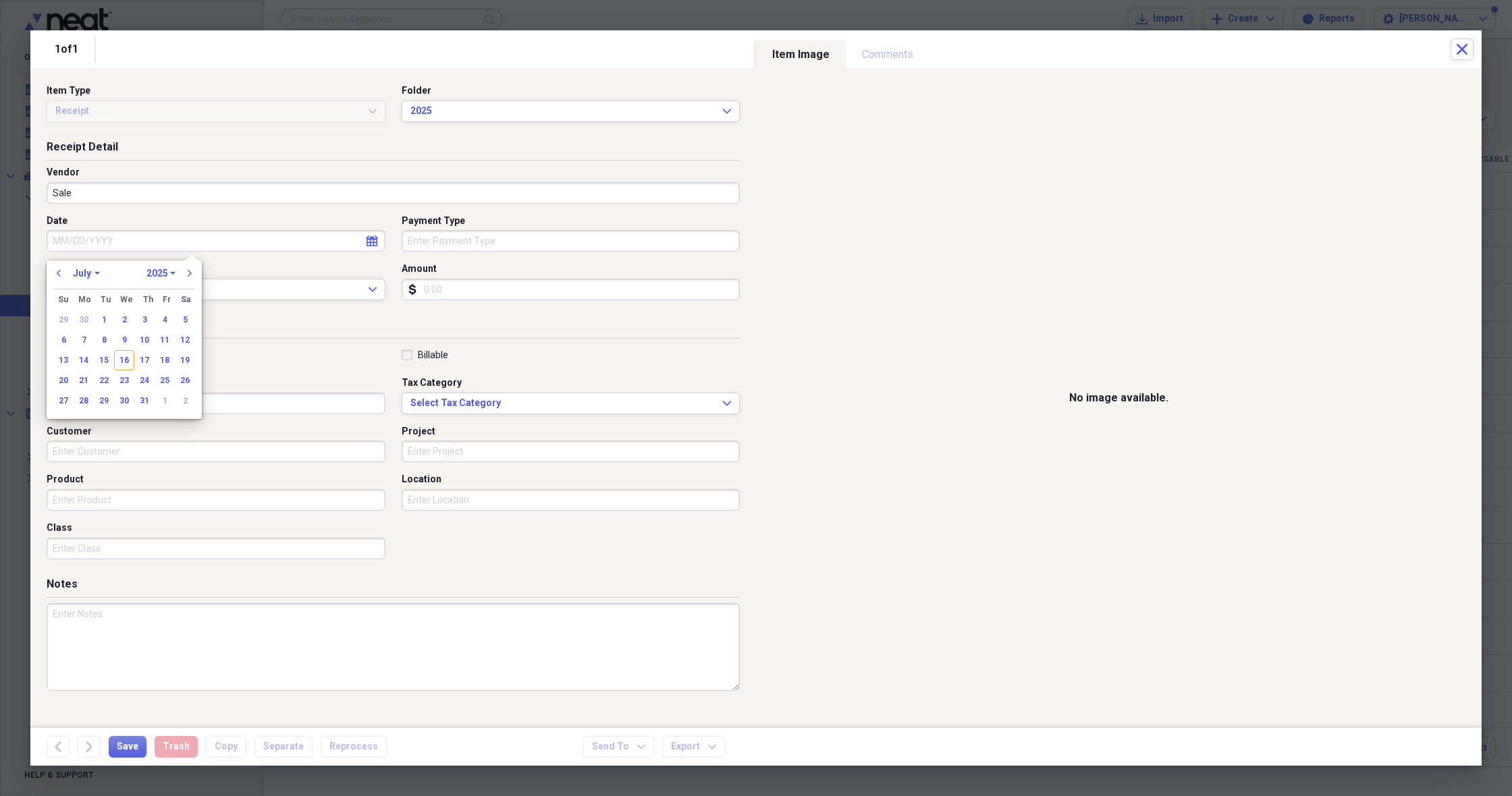 click on "16" at bounding box center (124, 360) 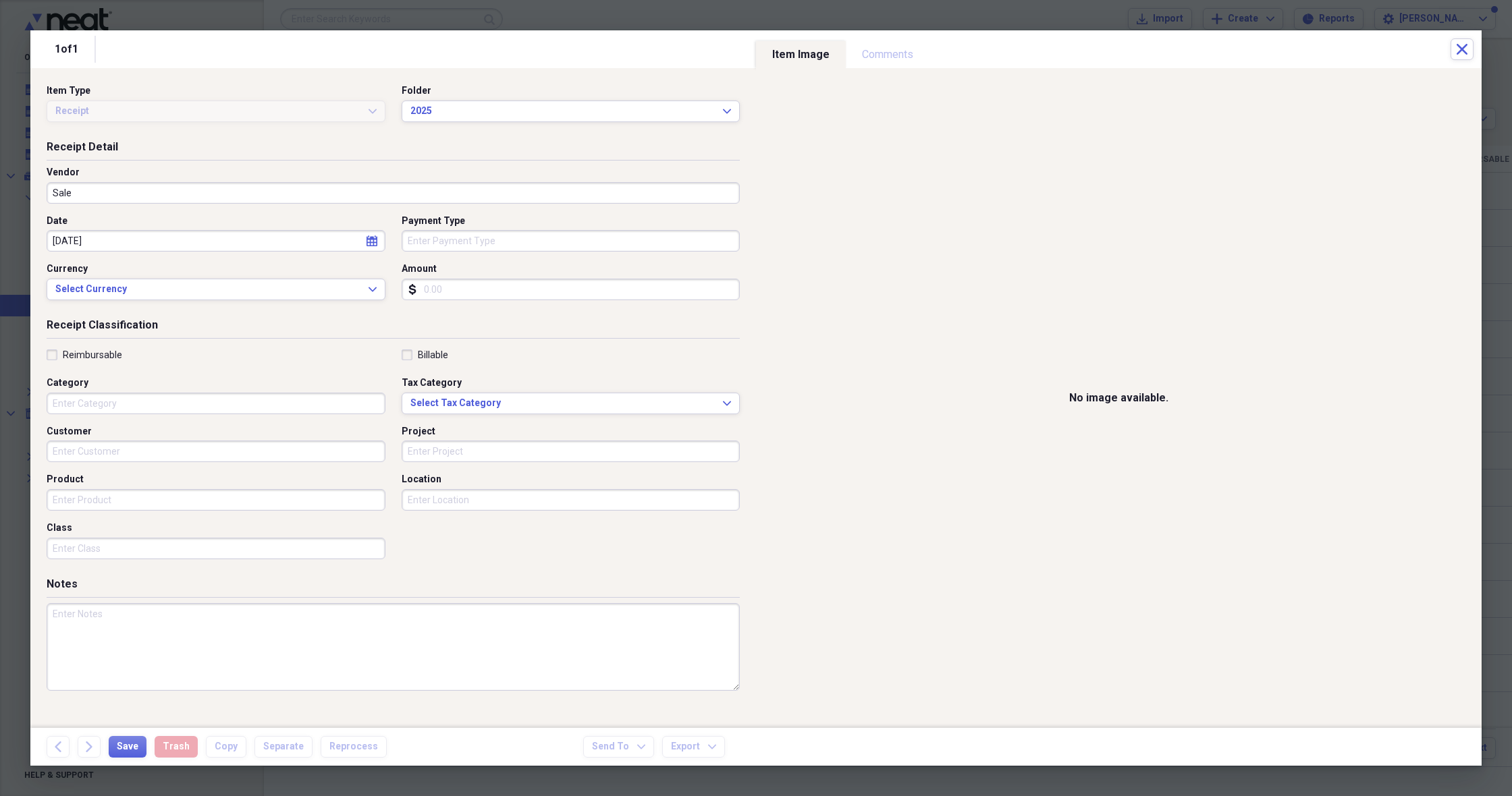 click on "Payment Type" at bounding box center (571, 241) 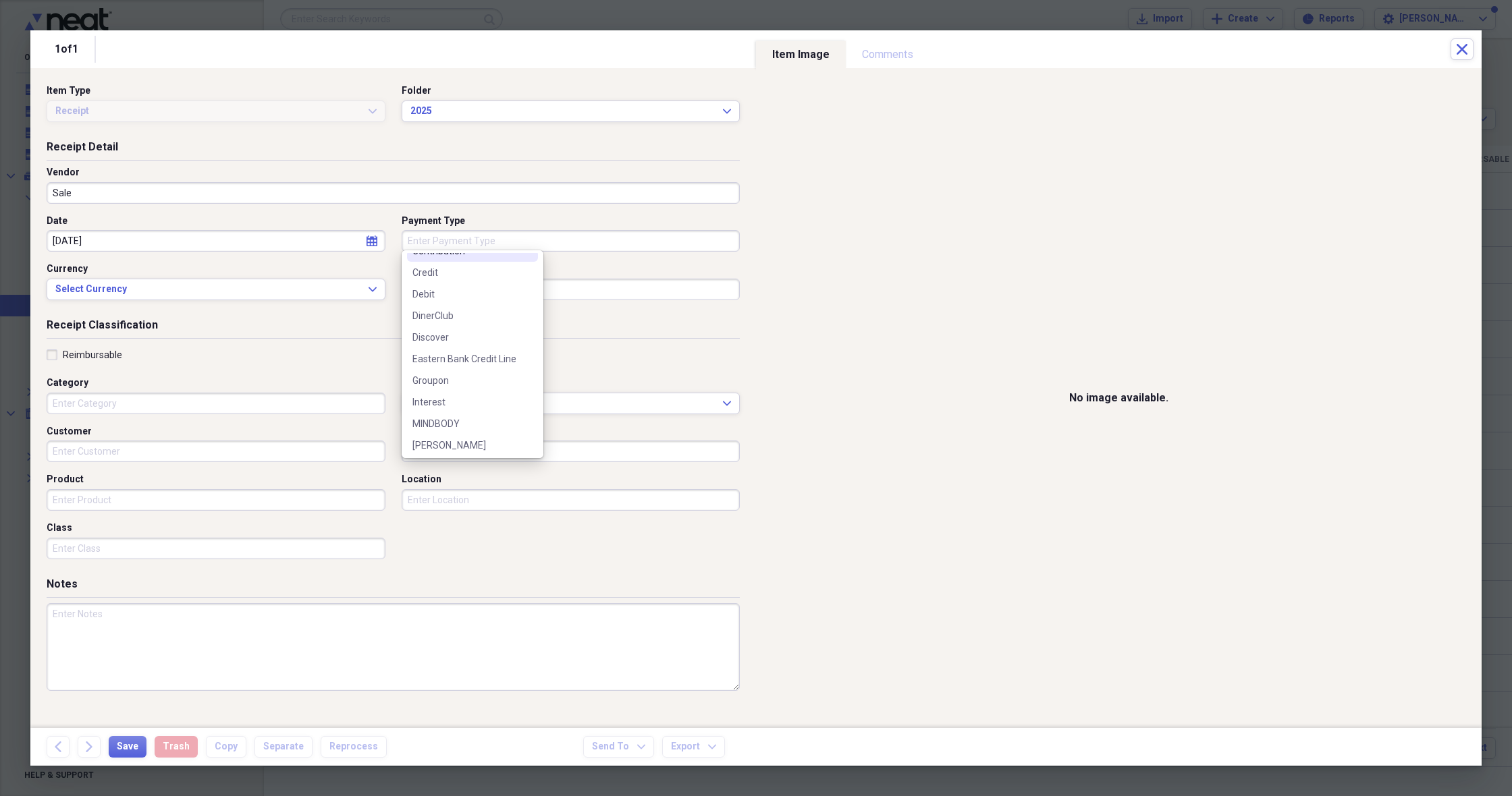 scroll, scrollTop: 125, scrollLeft: 0, axis: vertical 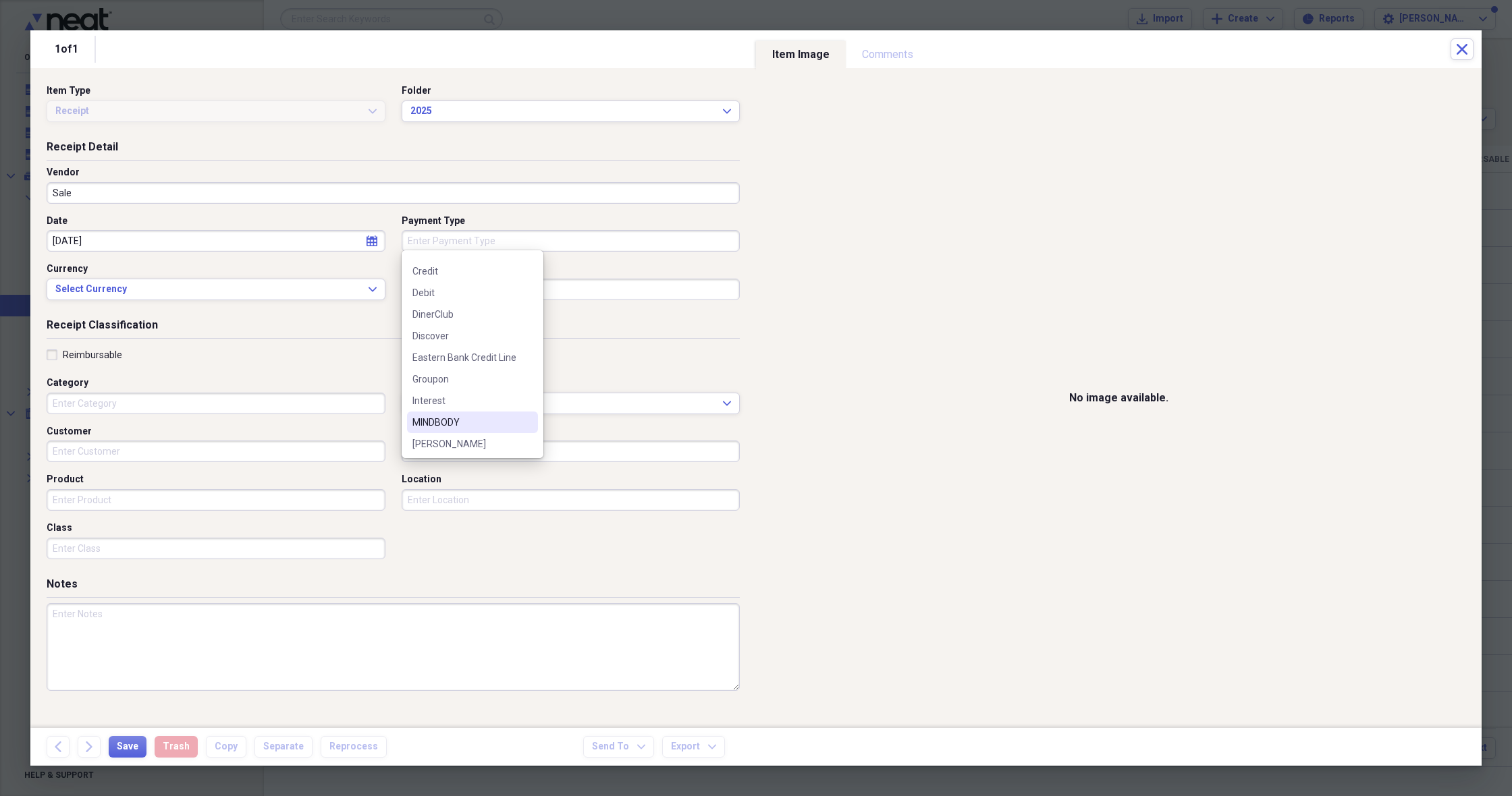 click on "MINDBODY" at bounding box center (464, 422) 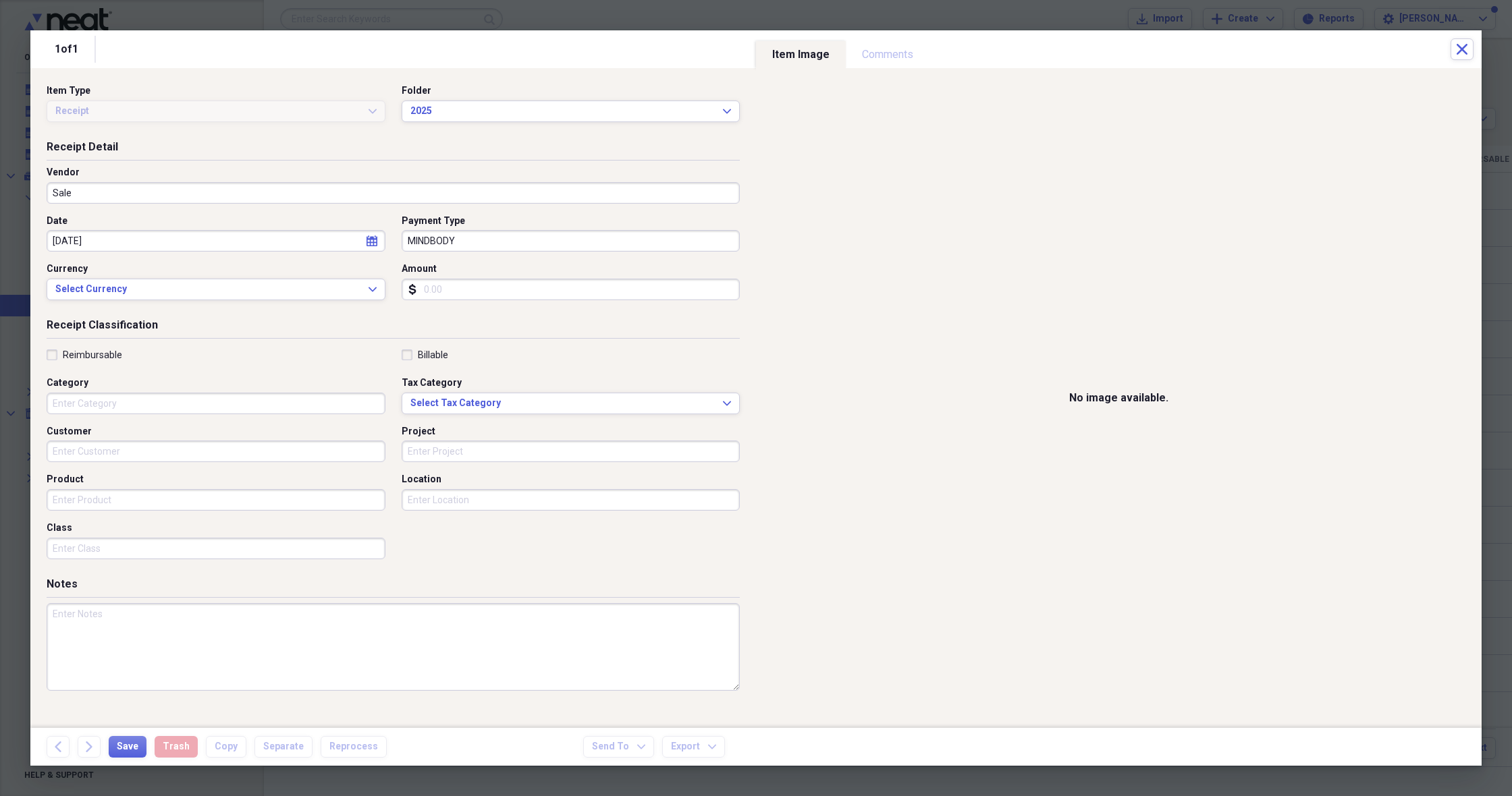 drag, startPoint x: 428, startPoint y: 286, endPoint x: 437, endPoint y: 320, distance: 35.17101 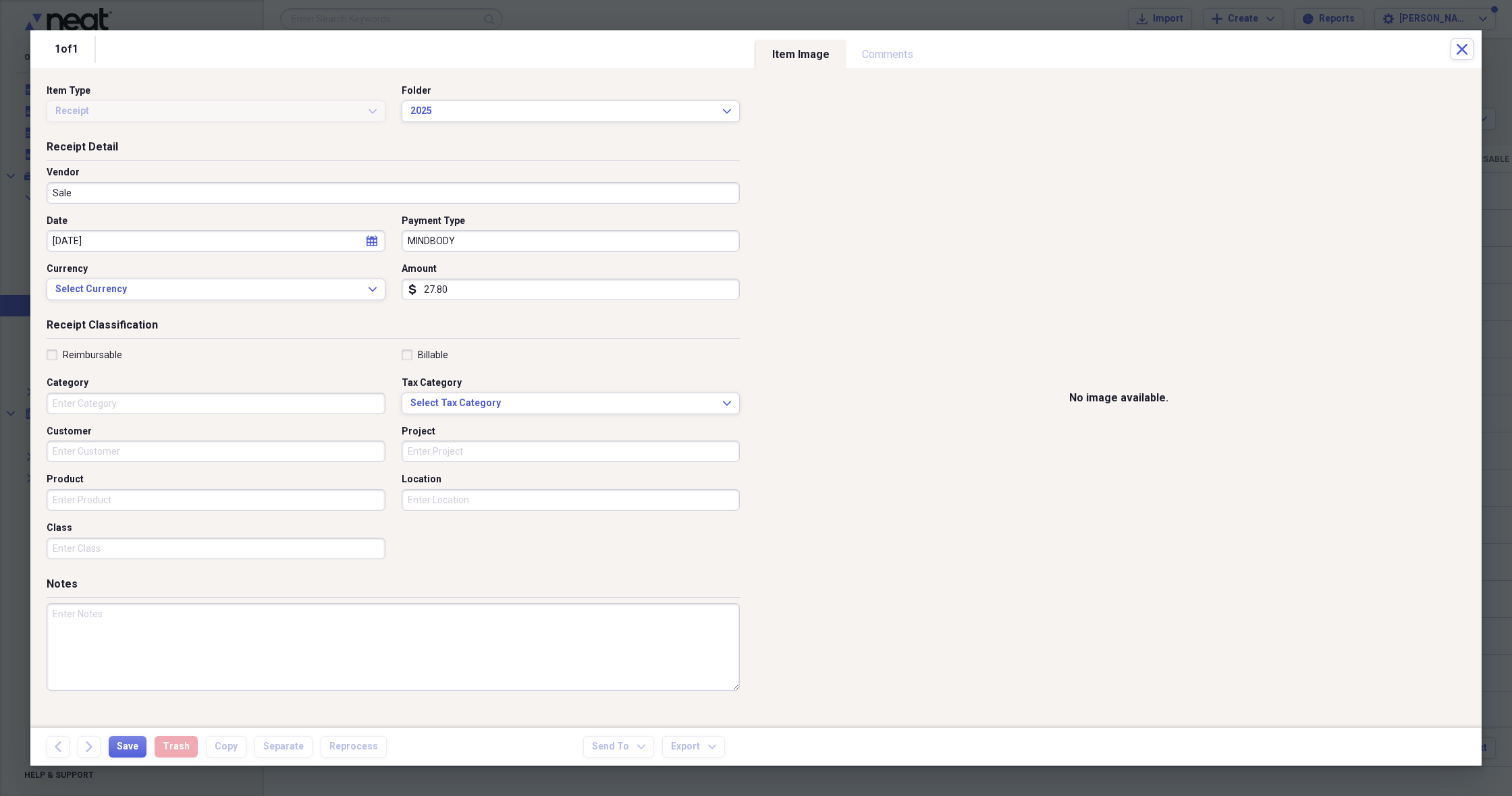 type on "278.00" 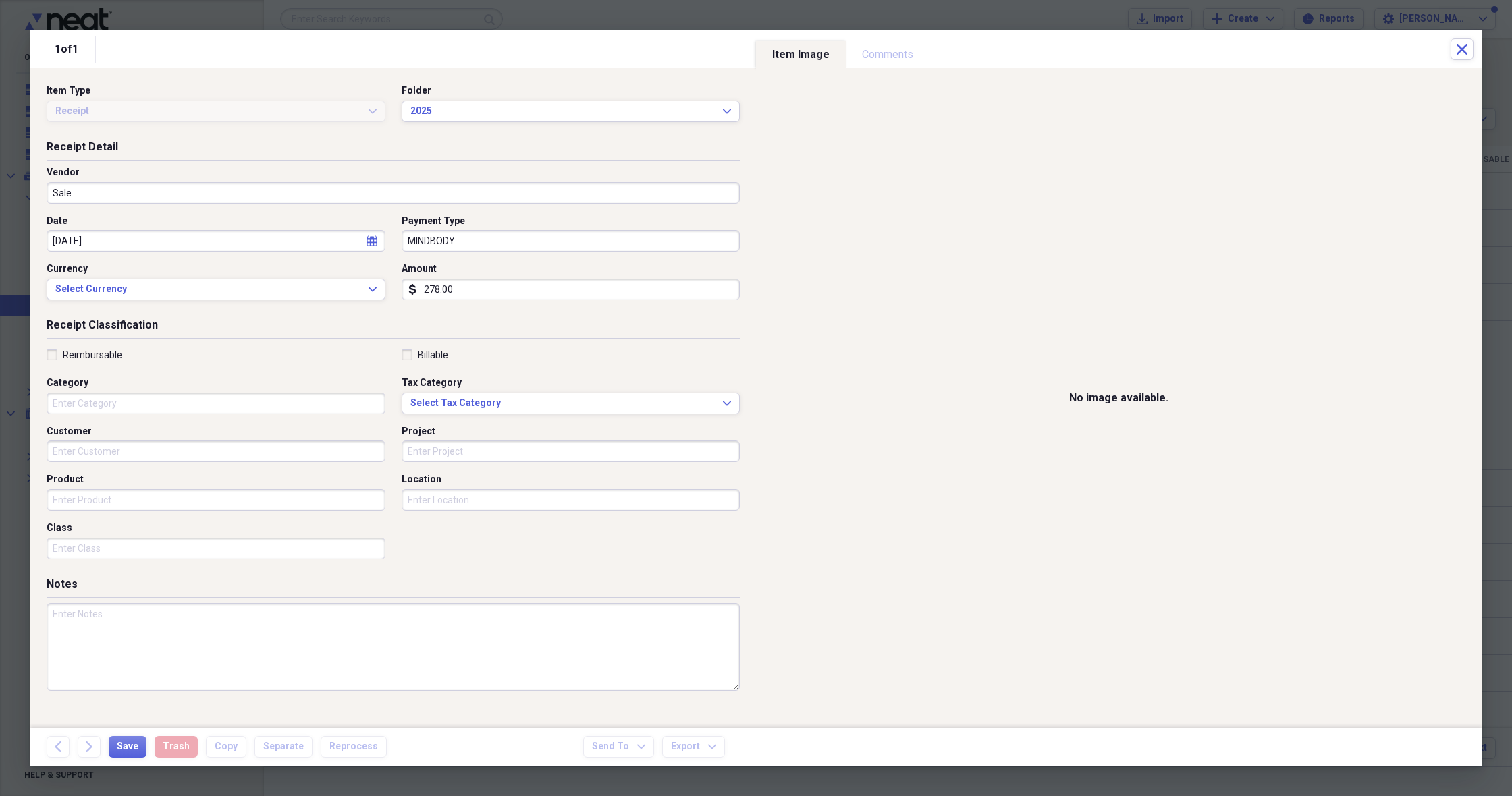 drag, startPoint x: 69, startPoint y: 400, endPoint x: 97, endPoint y: 395, distance: 28.442925 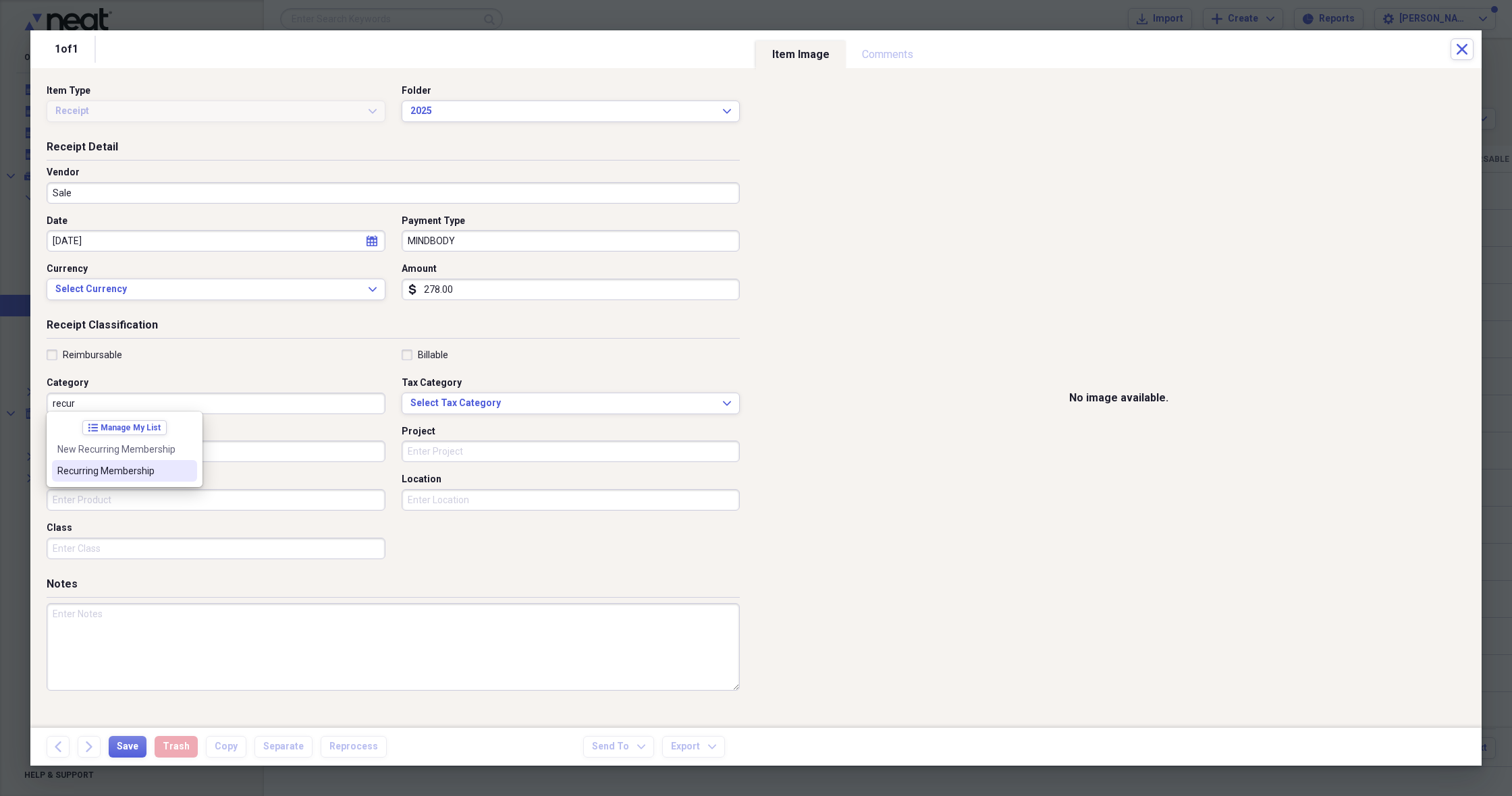 click on "Recurring Membership" at bounding box center (116, 471) 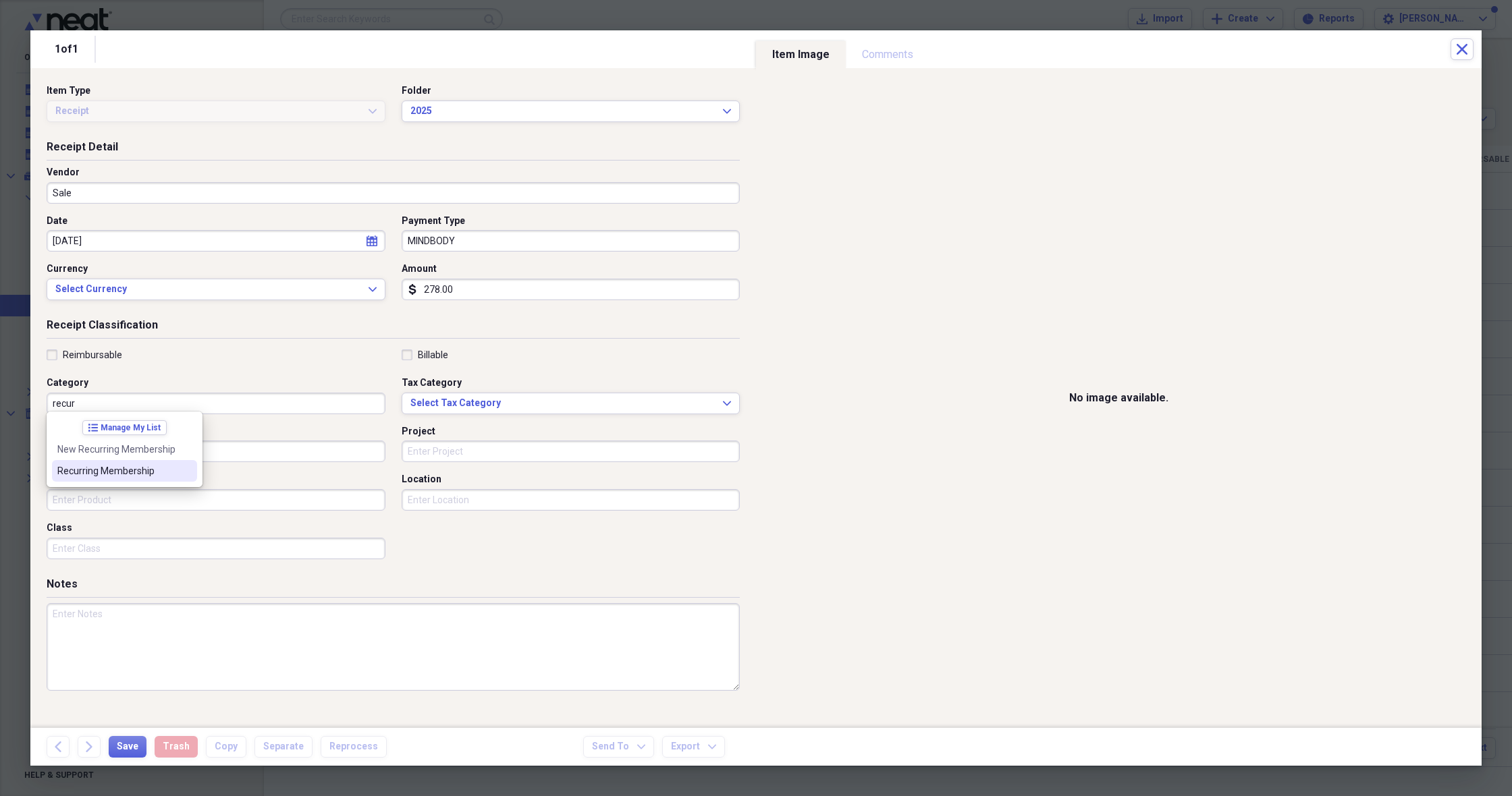 type on "Recurring Membership" 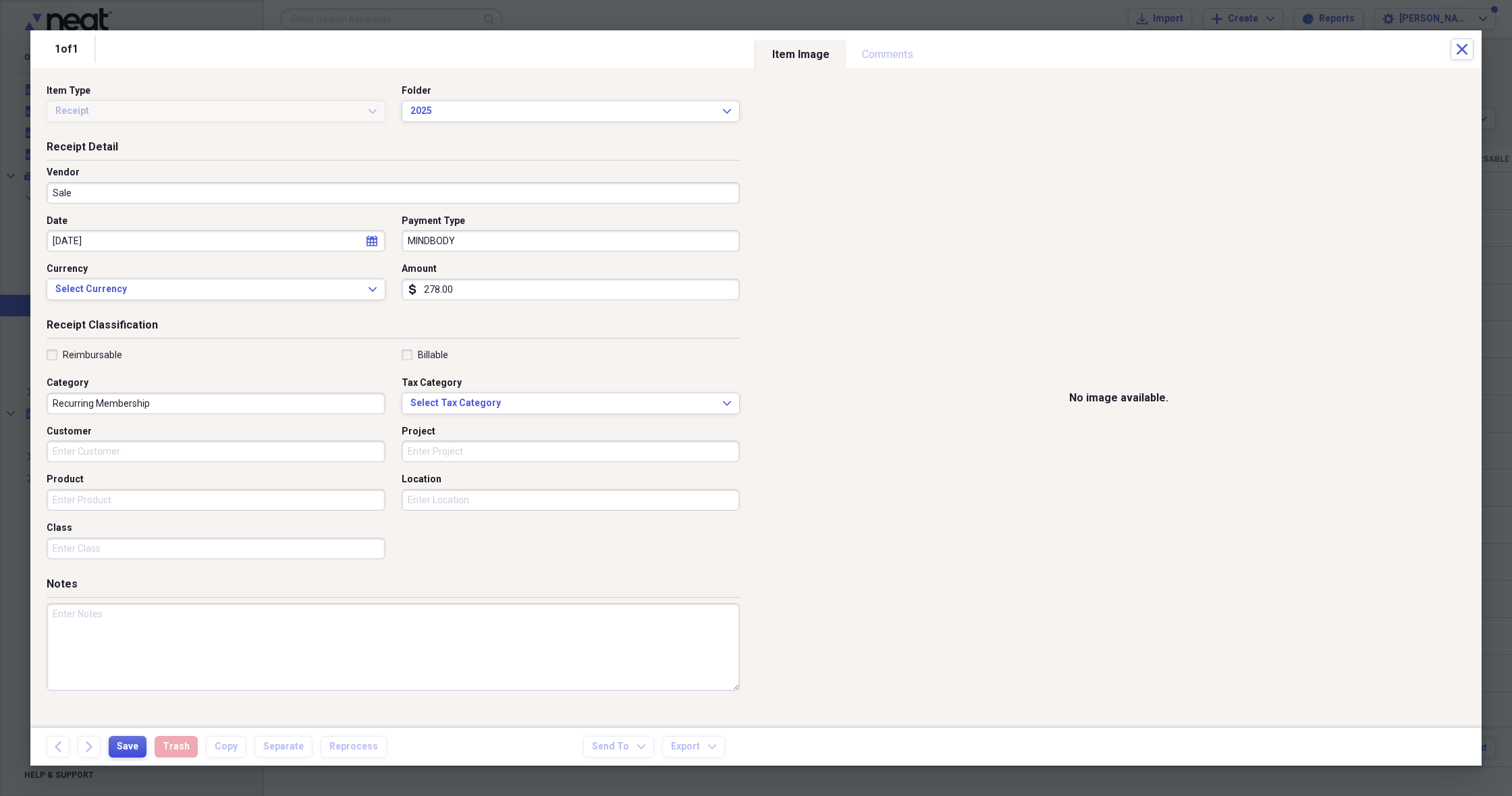 click on "Save" at bounding box center (128, 747) 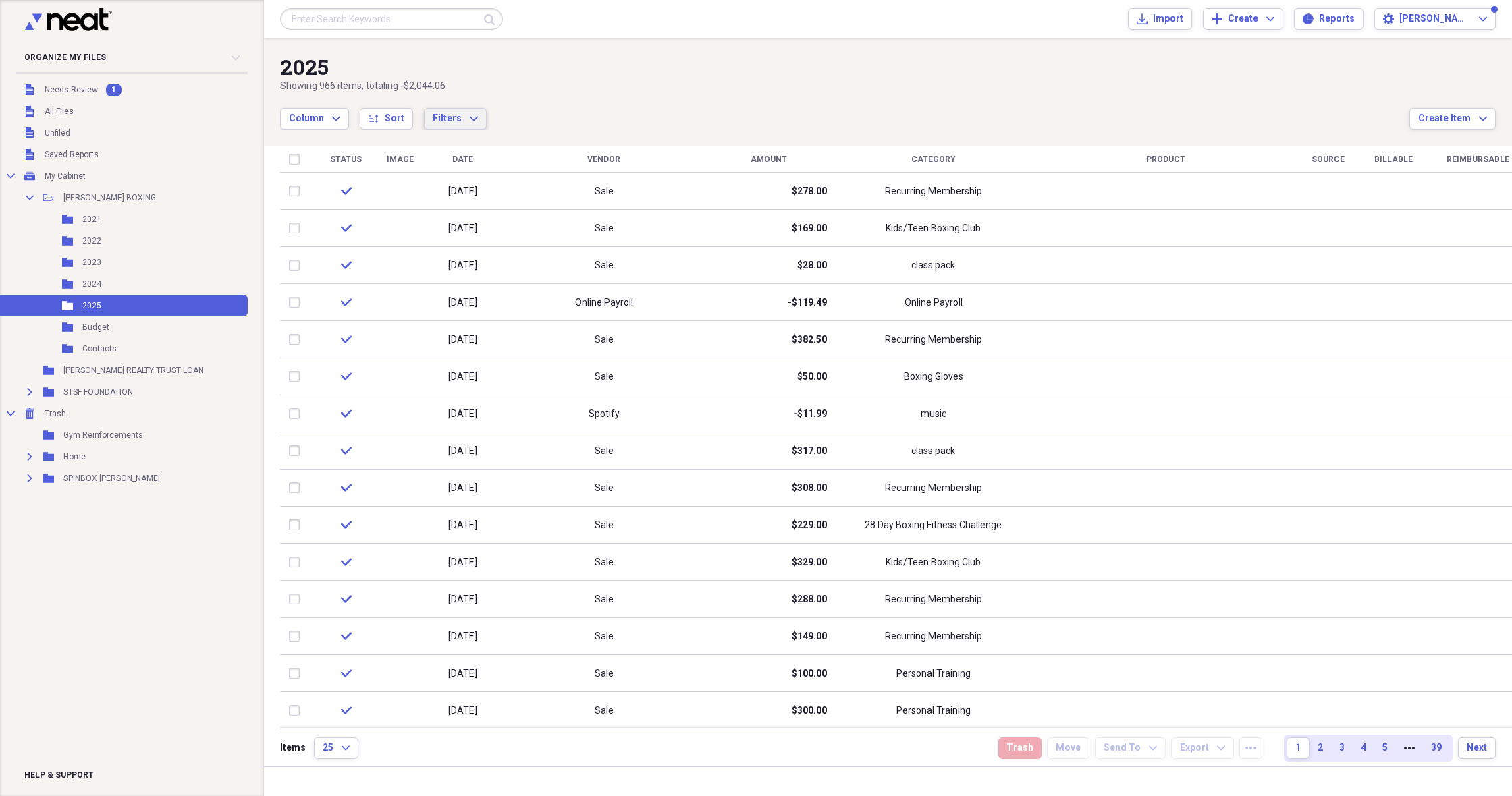 click on "Filters  Expand" at bounding box center (455, 119) 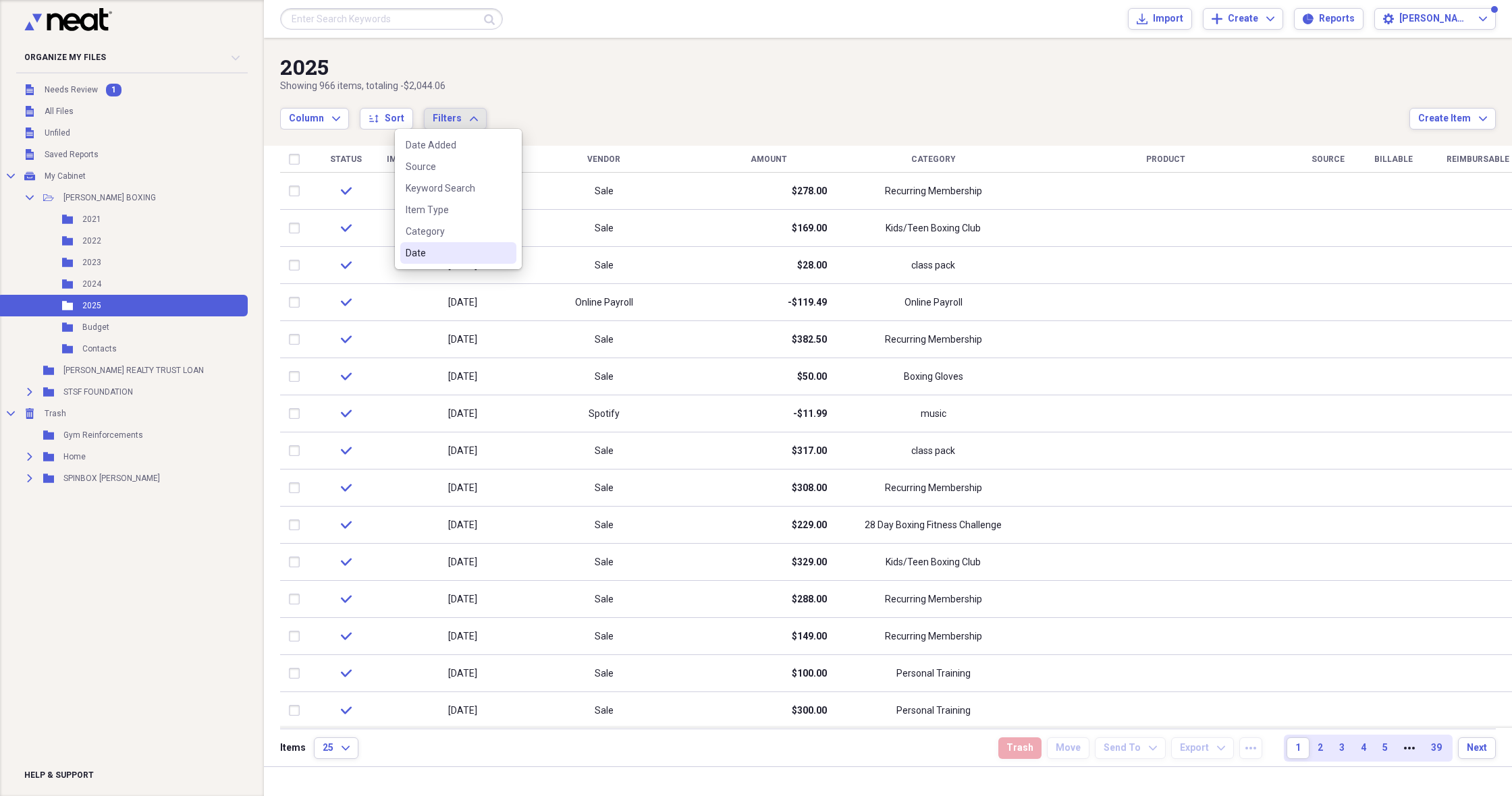 click on "Date" at bounding box center [450, 253] 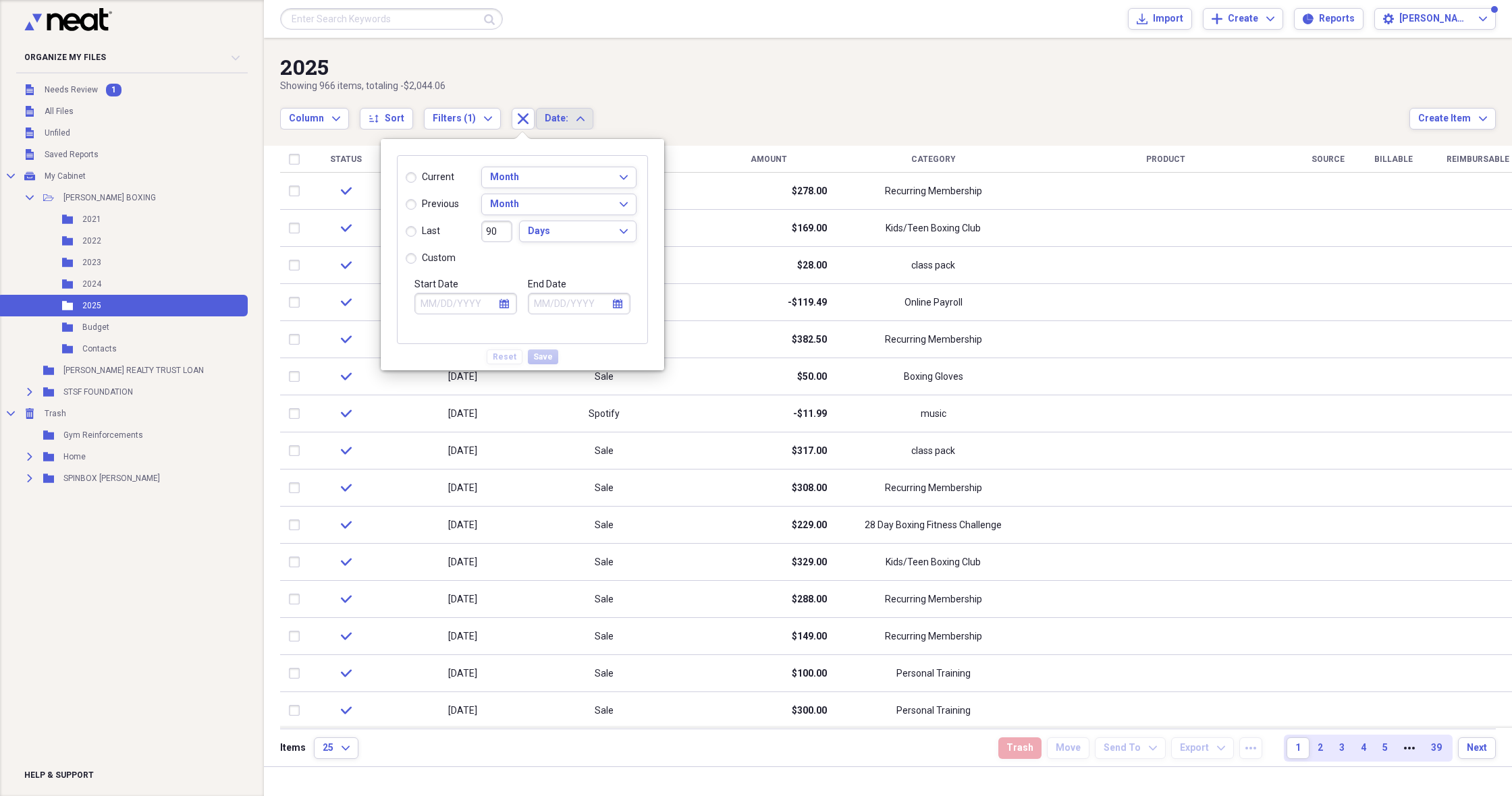 click on "calendar" 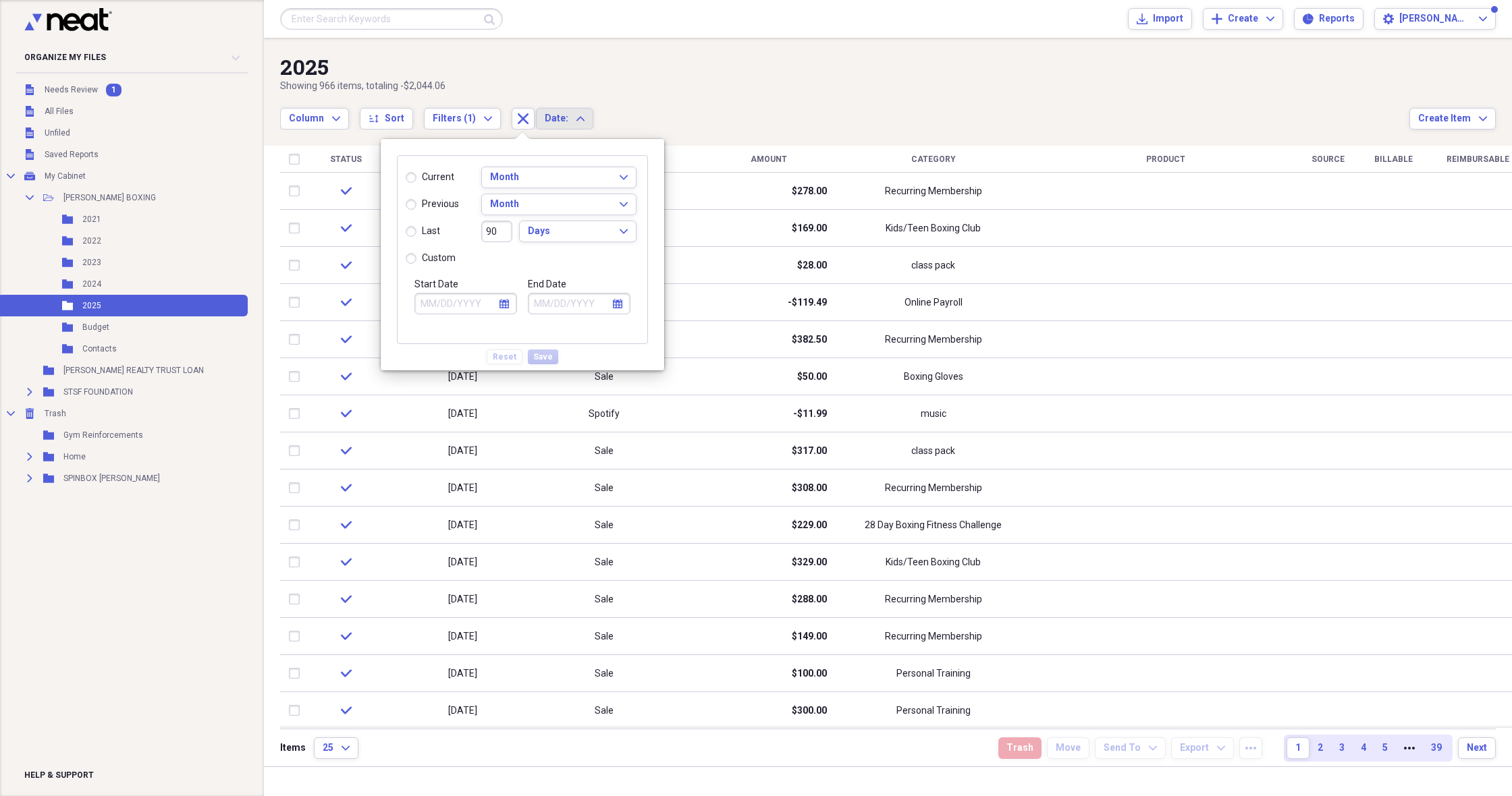 select on "6" 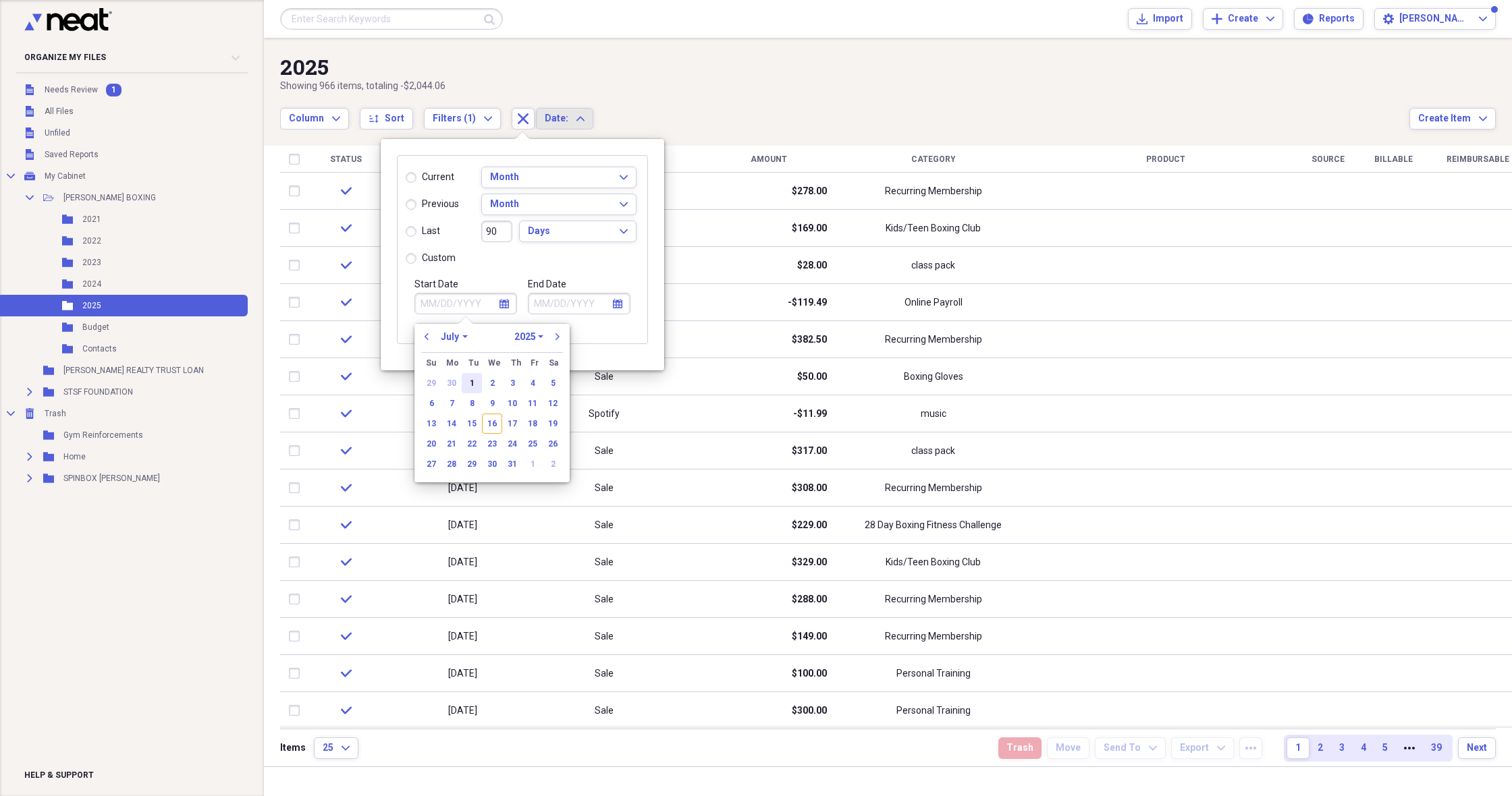 click on "1" at bounding box center (472, 383) 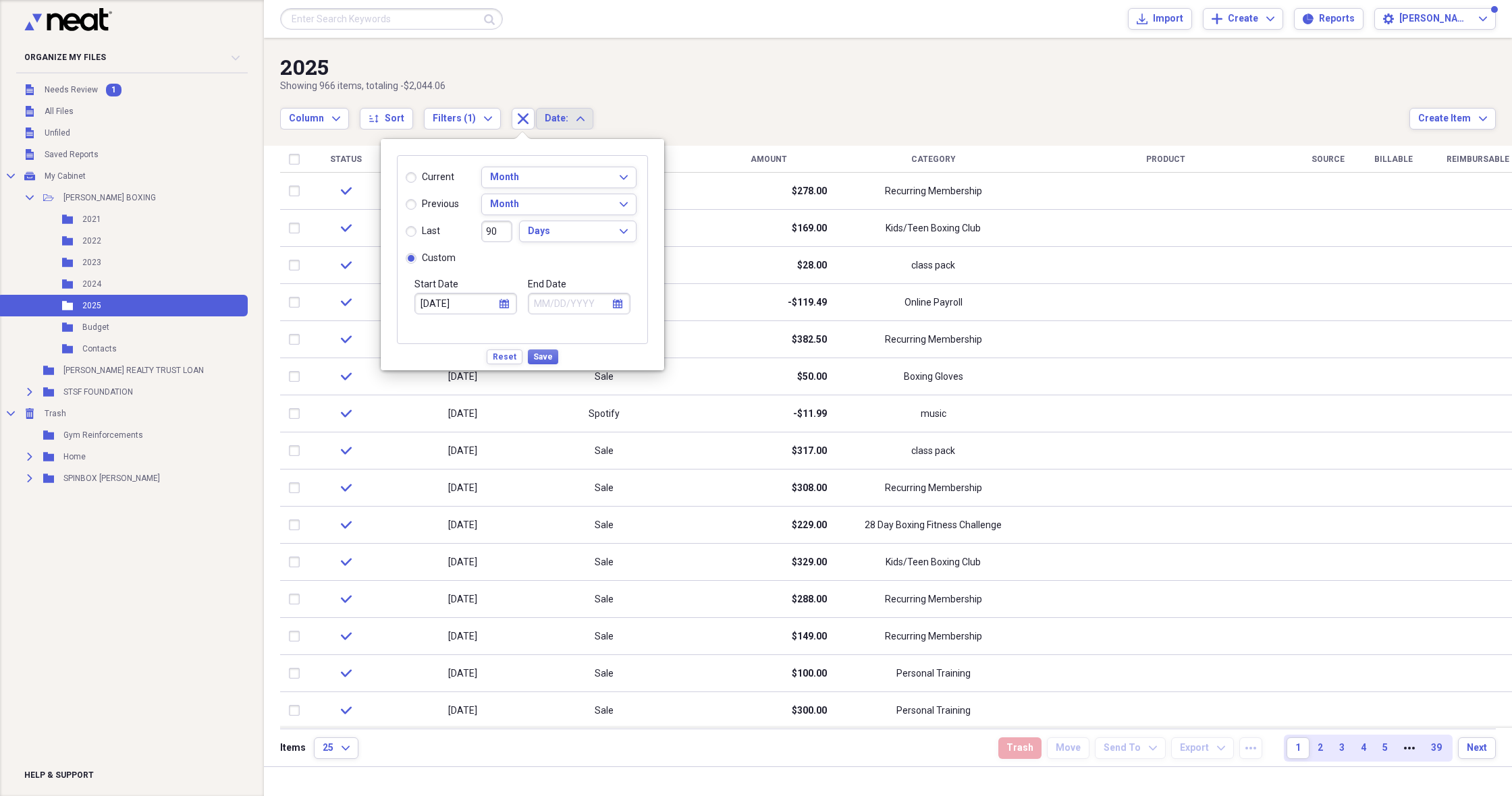 click on "calendar" 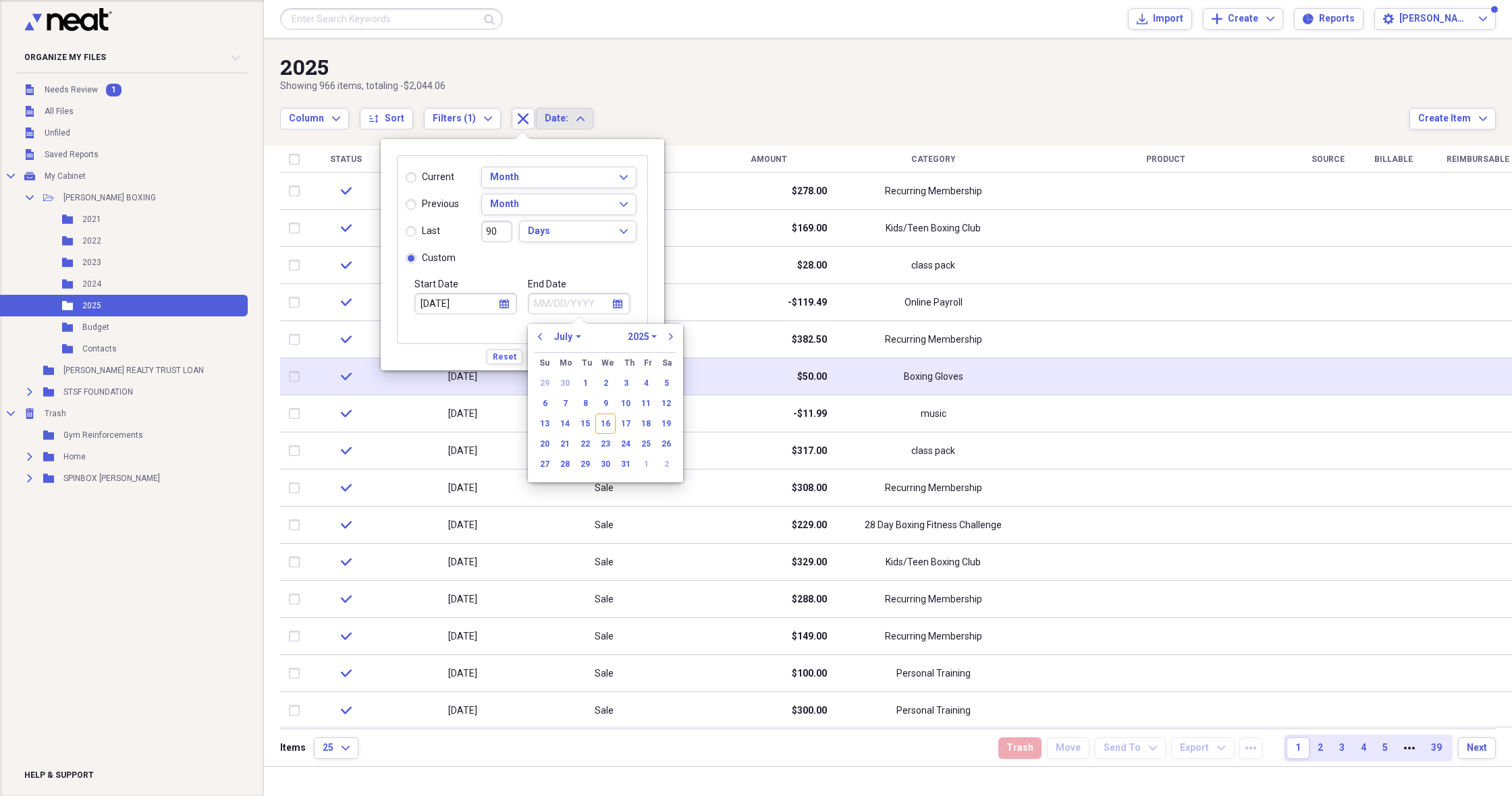 drag, startPoint x: 605, startPoint y: 423, endPoint x: 609, endPoint y: 390, distance: 33.24154 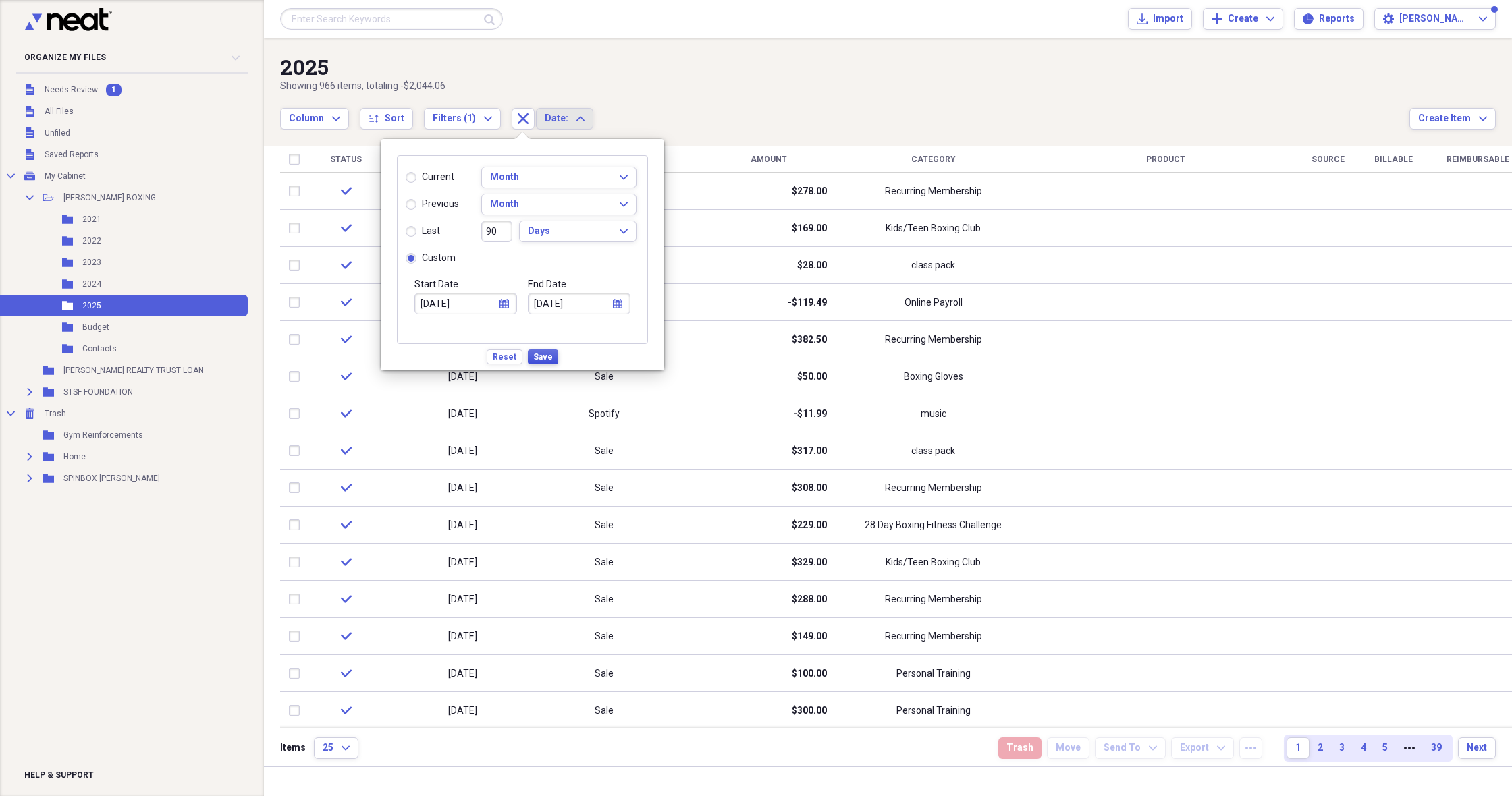 click on "Save" at bounding box center (543, 357) 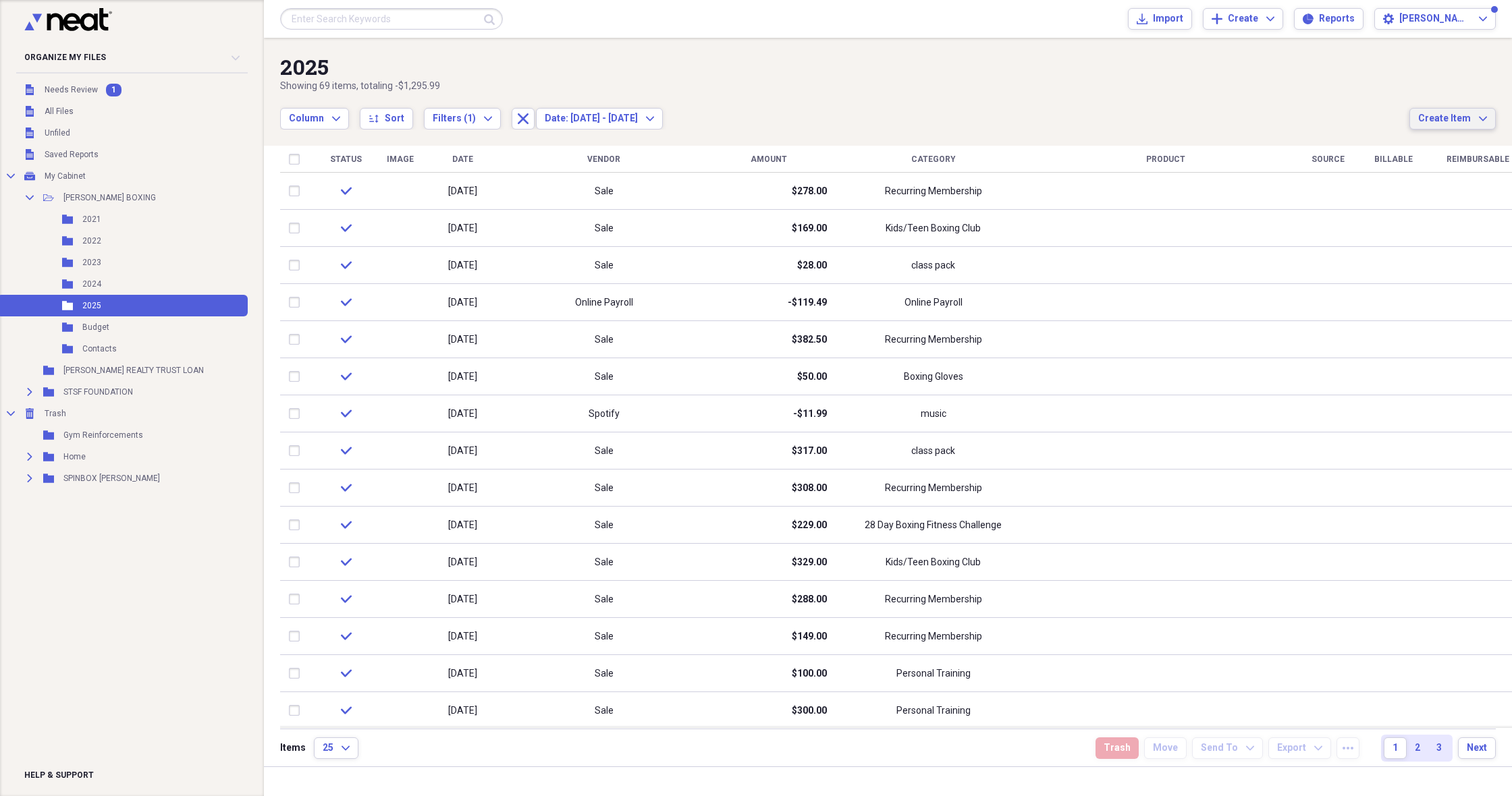 click on "Expand" 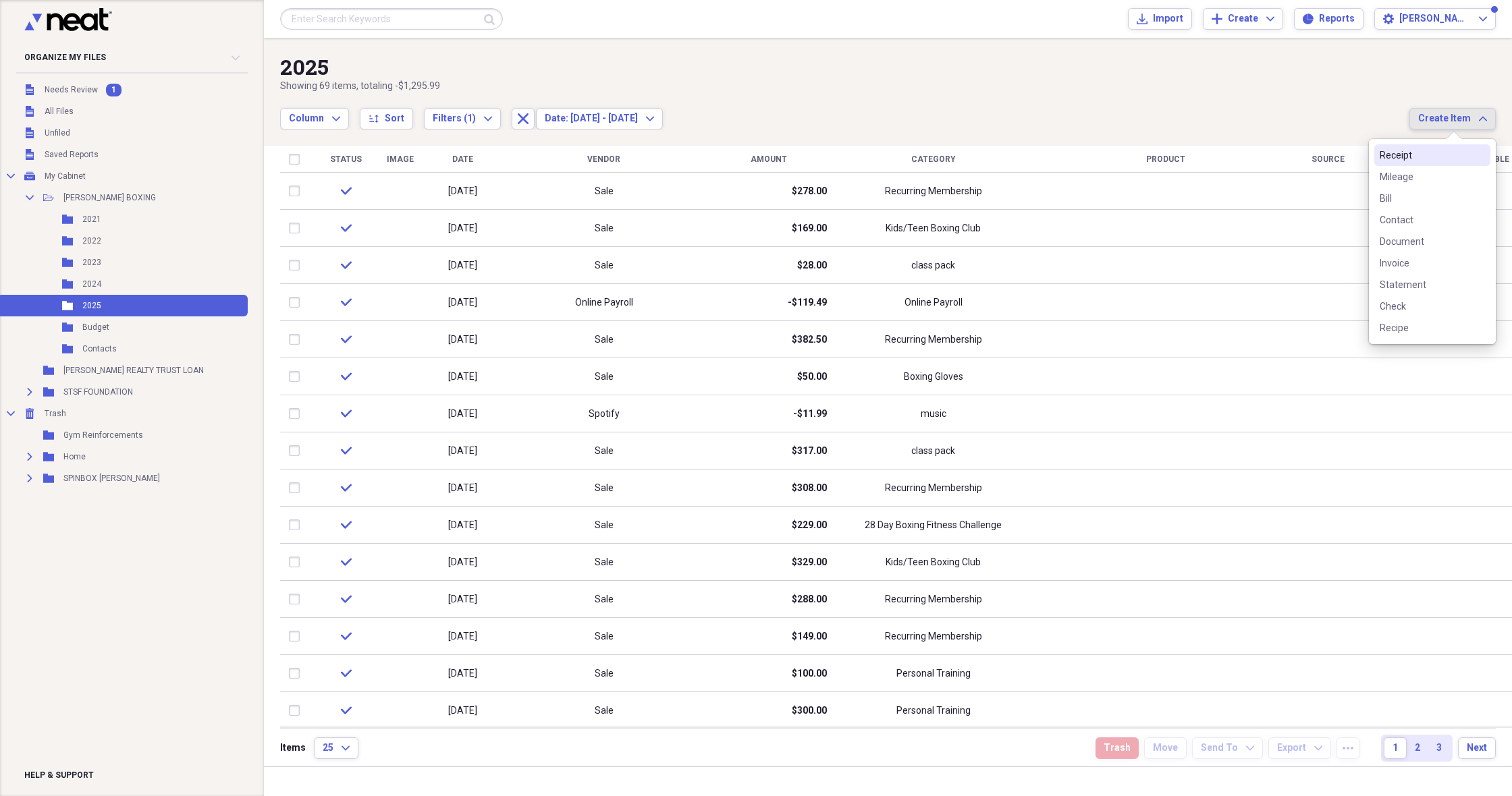 click on "Receipt" at bounding box center [1424, 155] 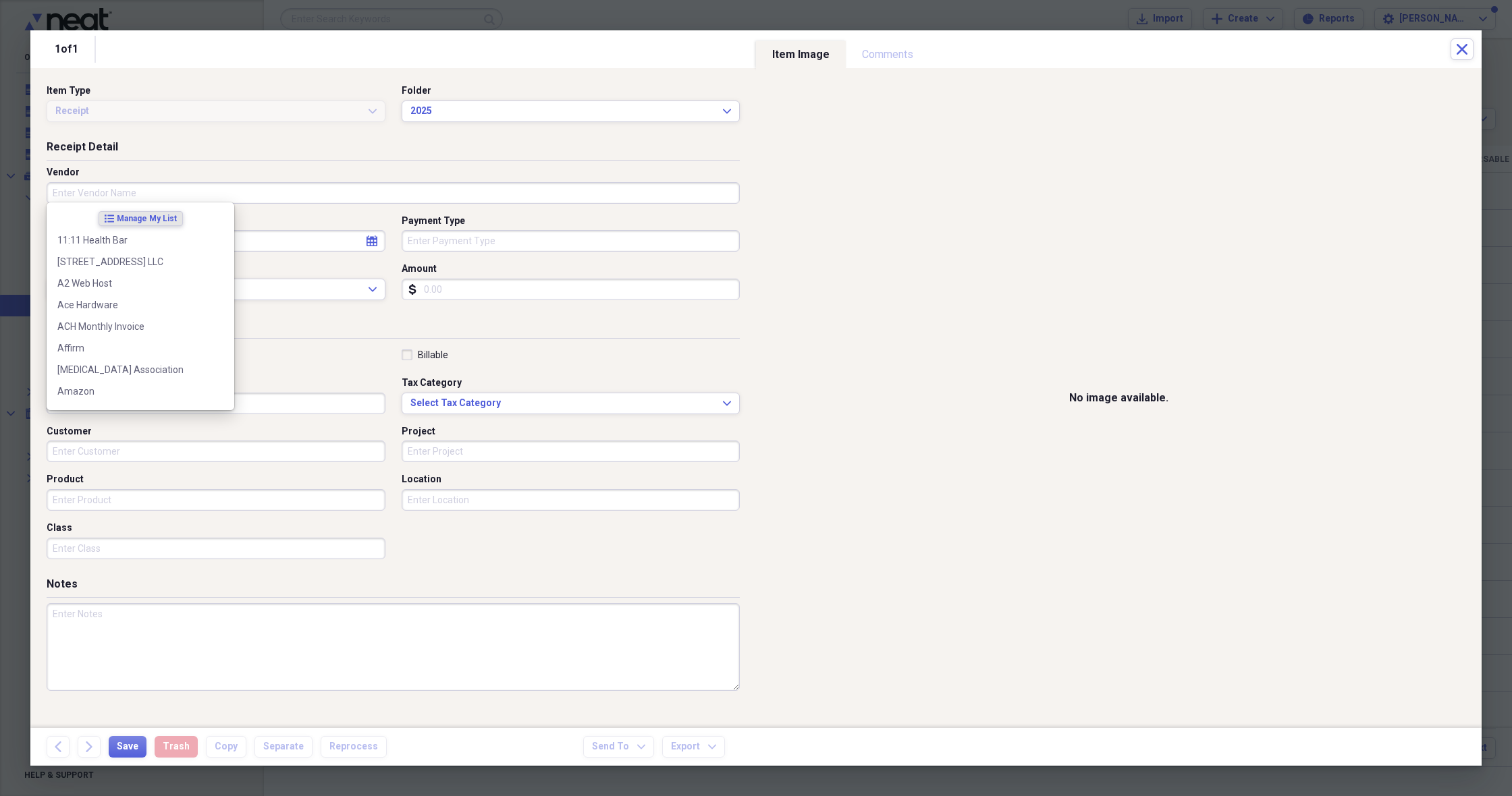 drag, startPoint x: 55, startPoint y: 195, endPoint x: 101, endPoint y: 186, distance: 46.8722 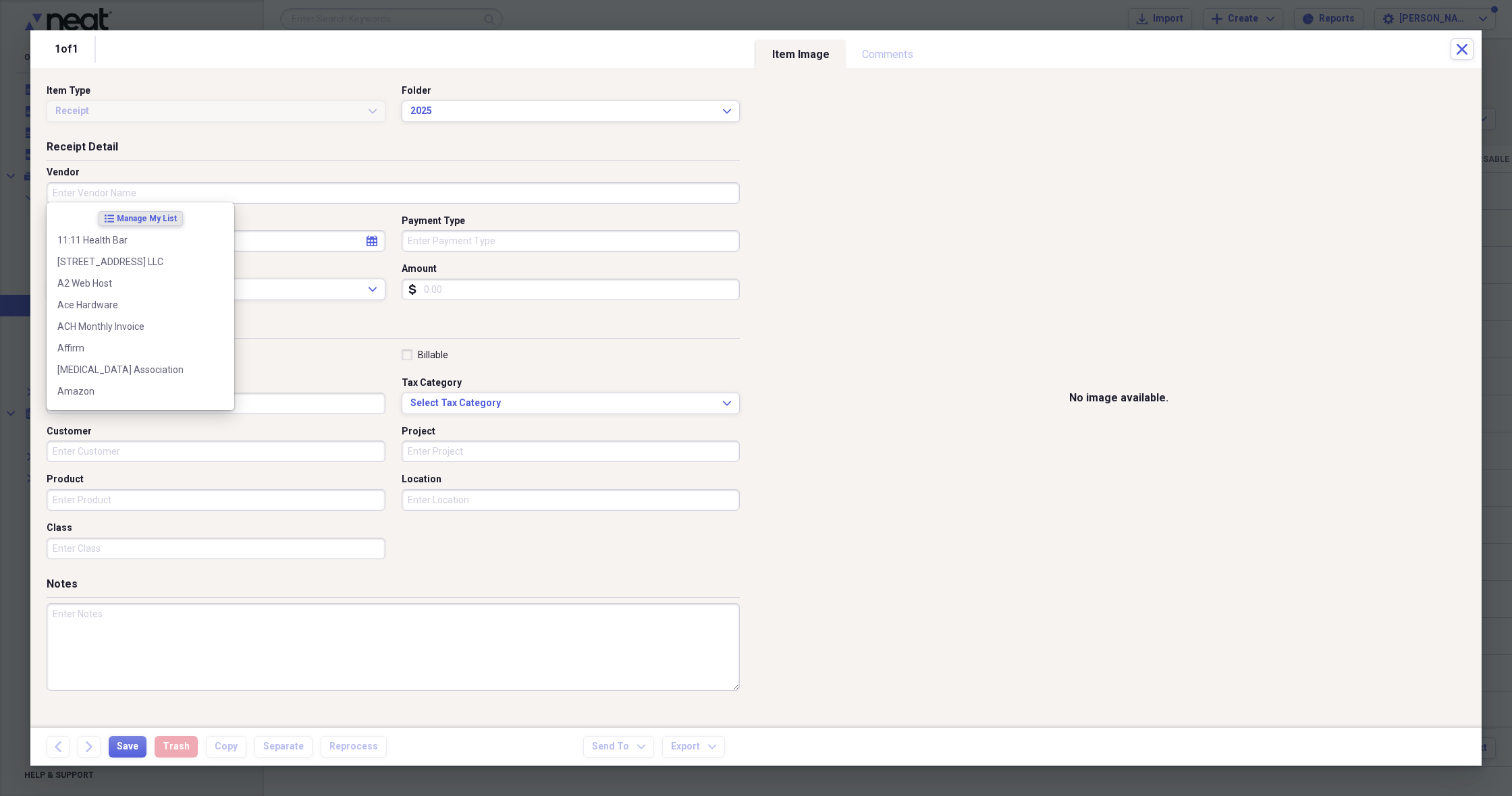 click on "Vendor" at bounding box center (393, 193) 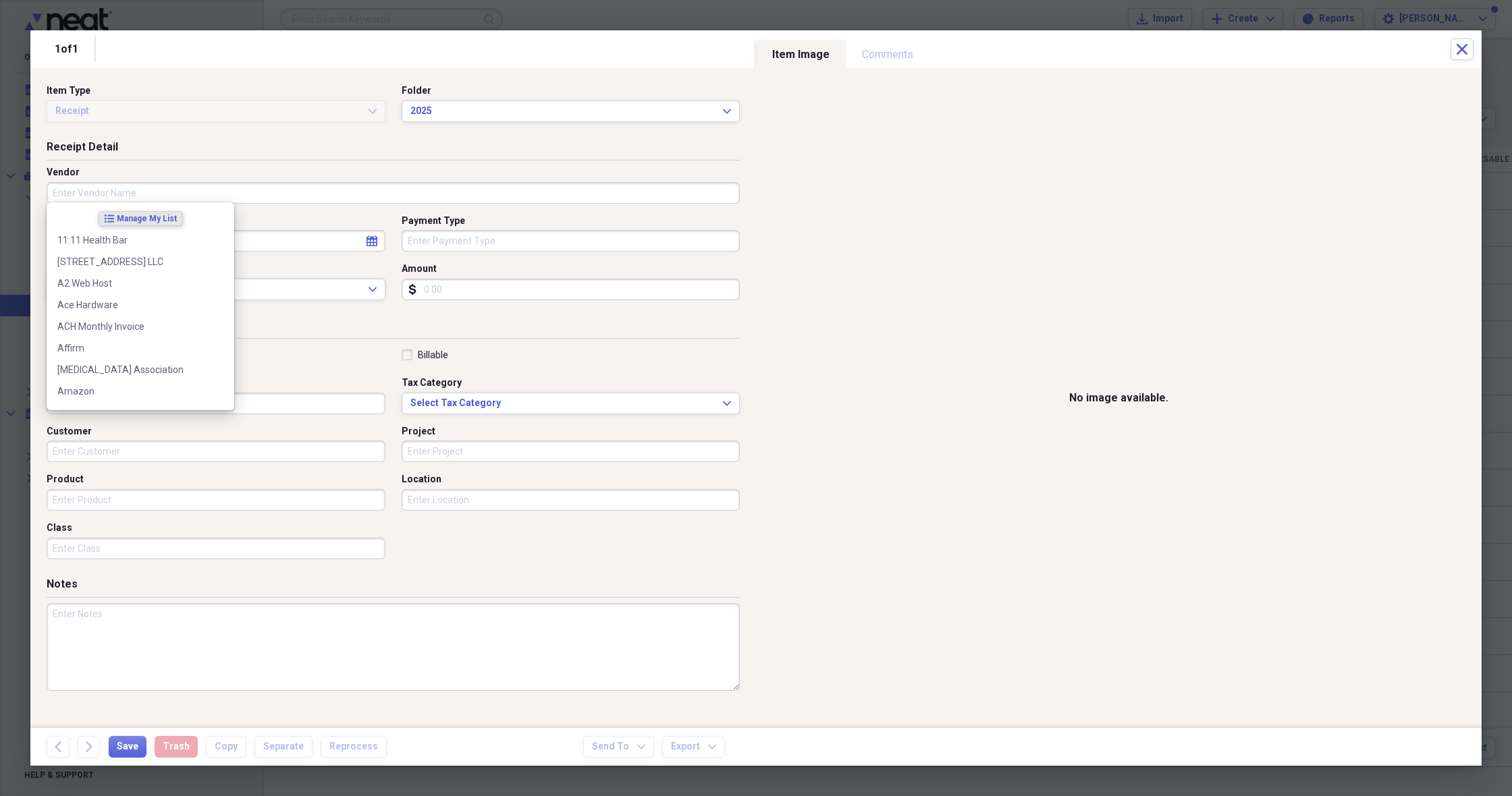 type on "S" 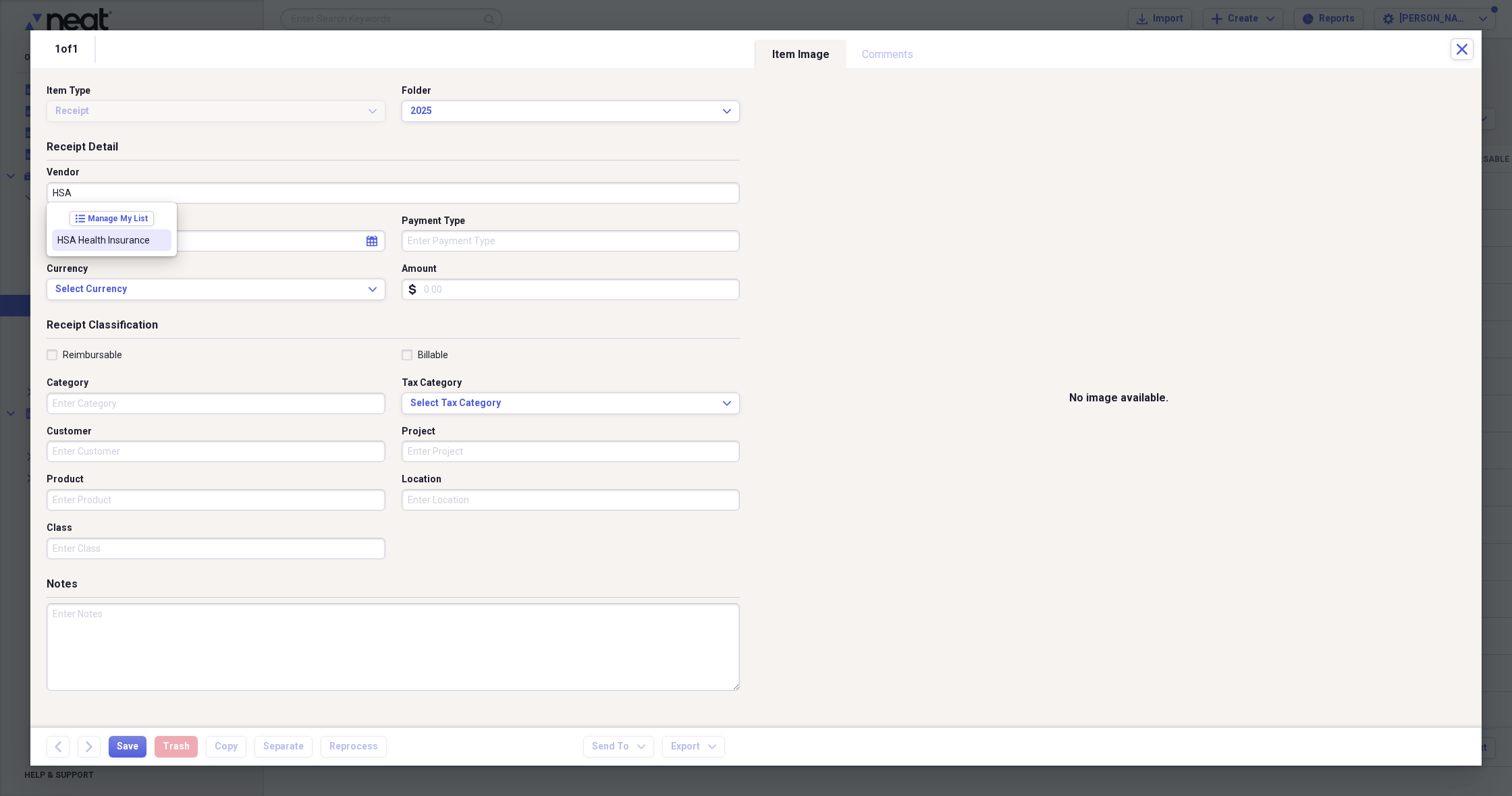 click on "HSA Health Insurance" at bounding box center [103, 240] 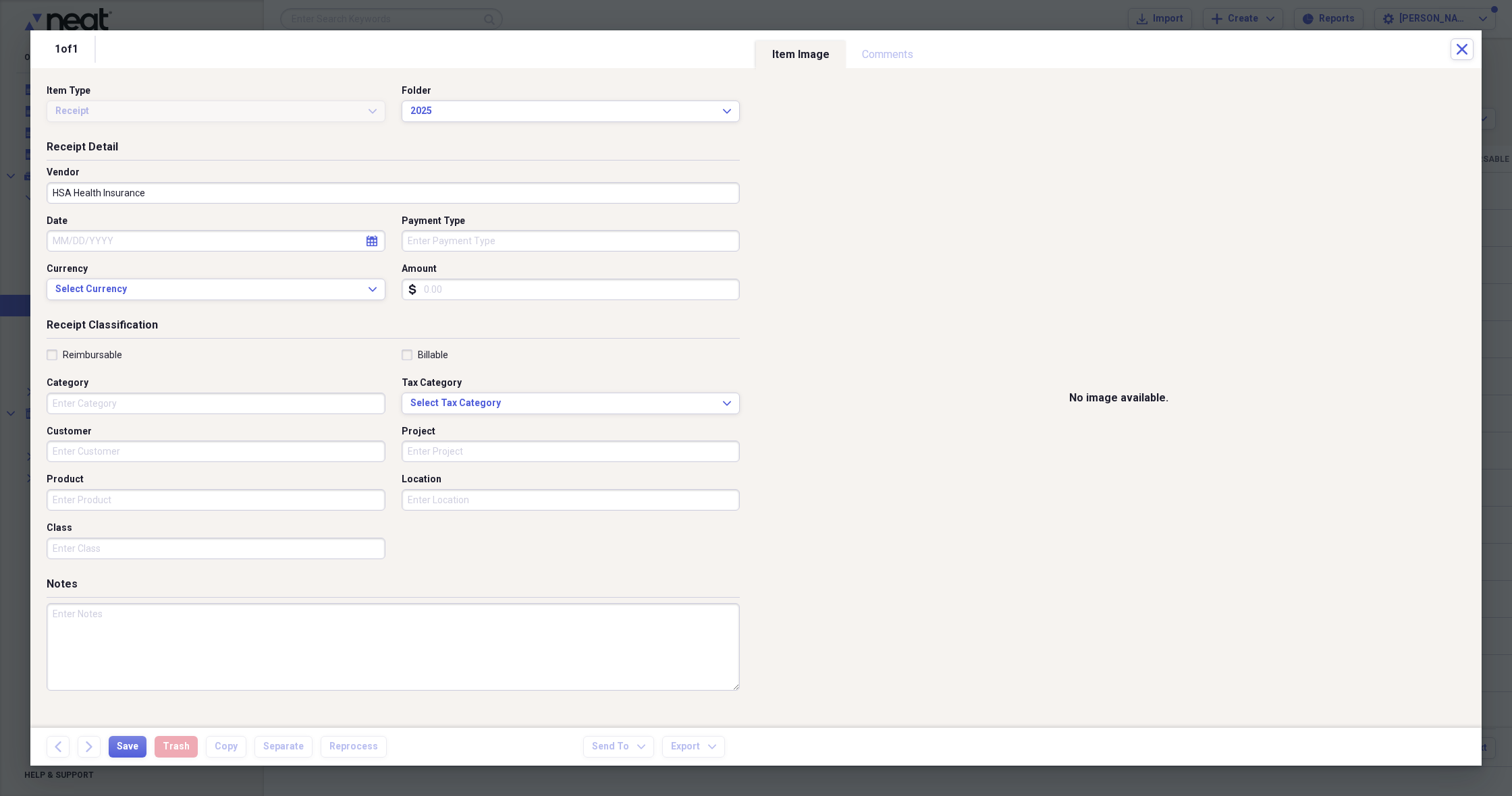 select on "6" 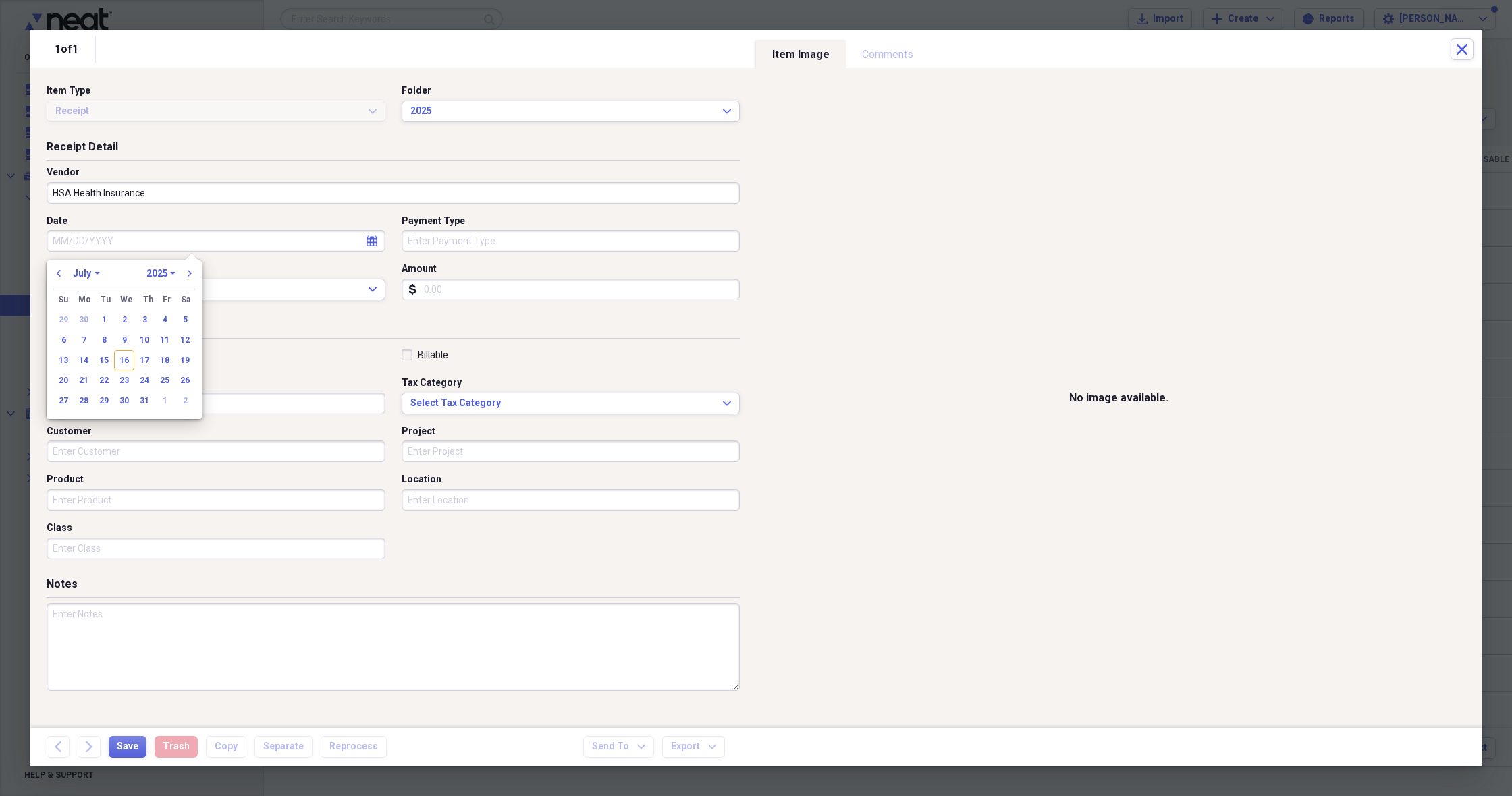 click on "Date" at bounding box center [216, 241] 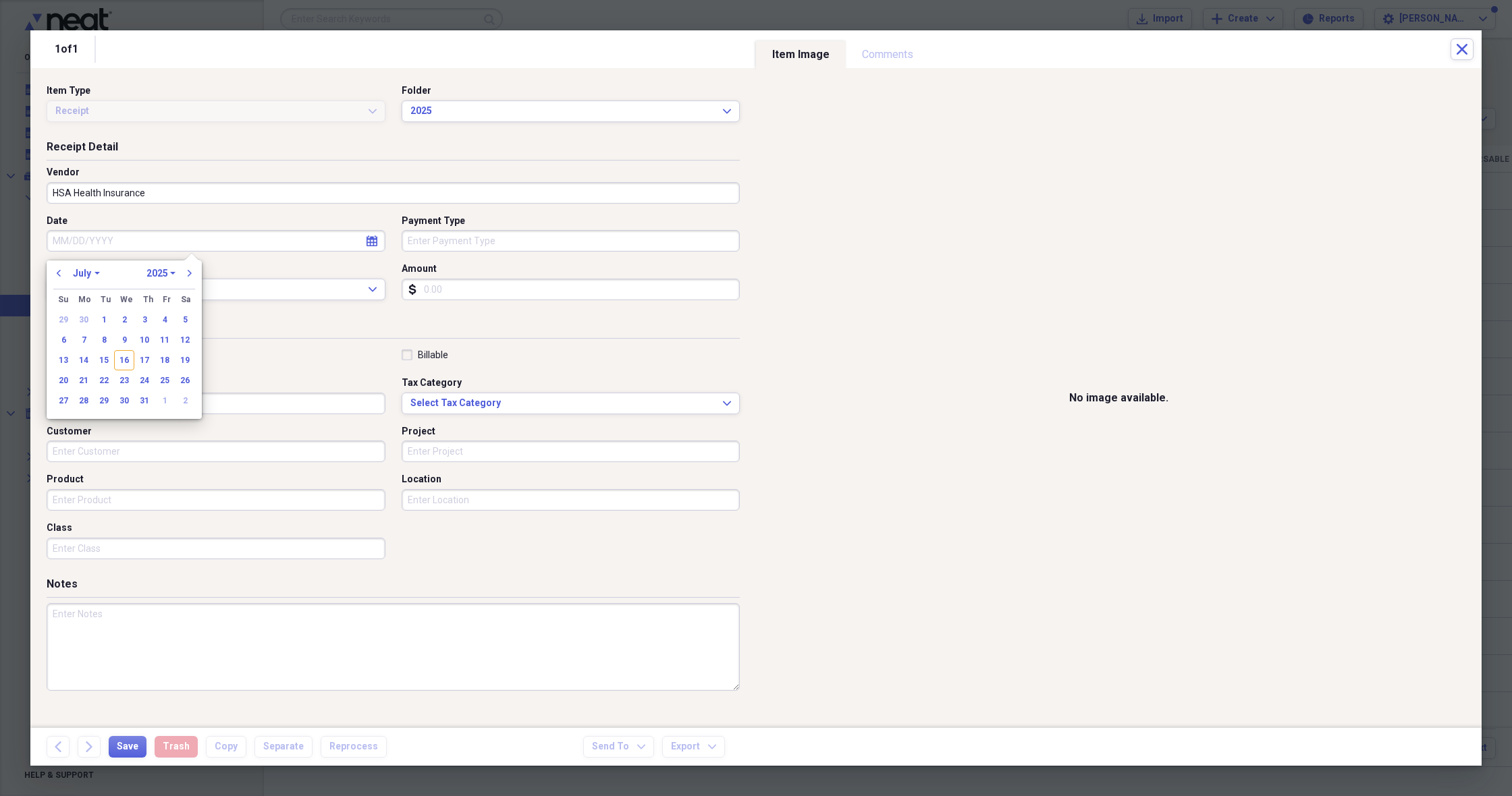 drag, startPoint x: 122, startPoint y: 359, endPoint x: 130, endPoint y: 351, distance: 11.313708 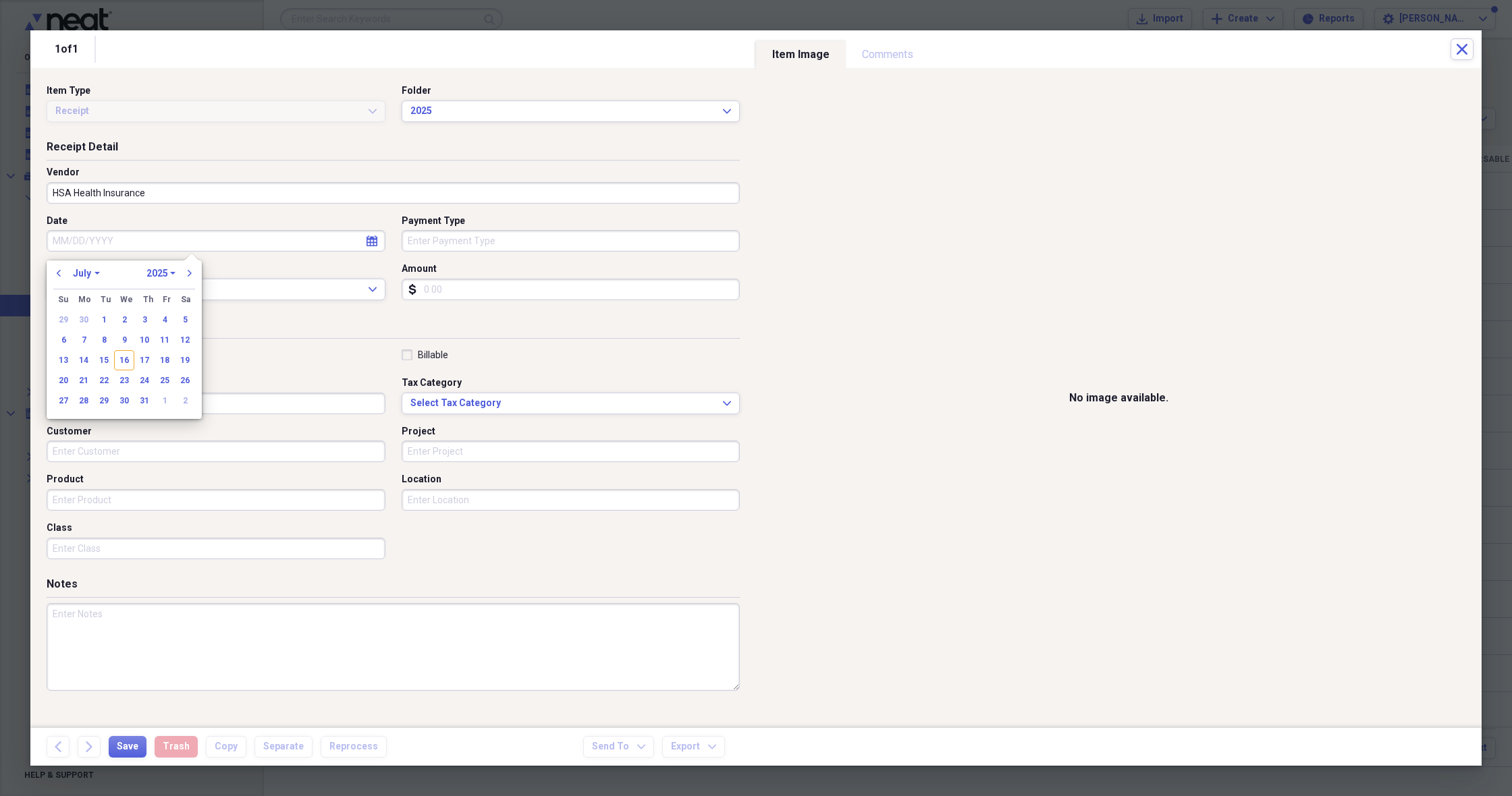click on "16" at bounding box center [124, 360] 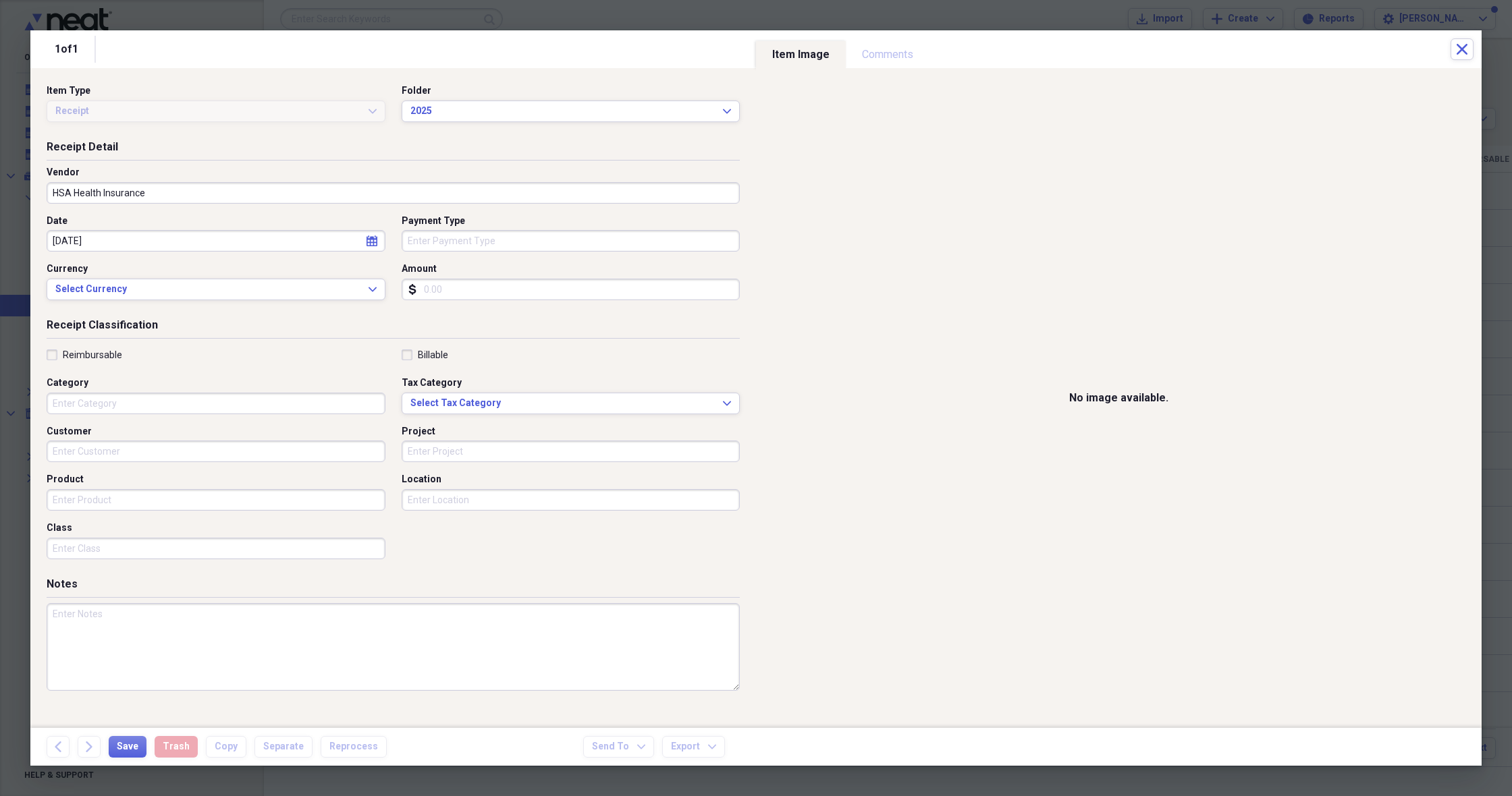 click on "Payment Type" at bounding box center [571, 241] 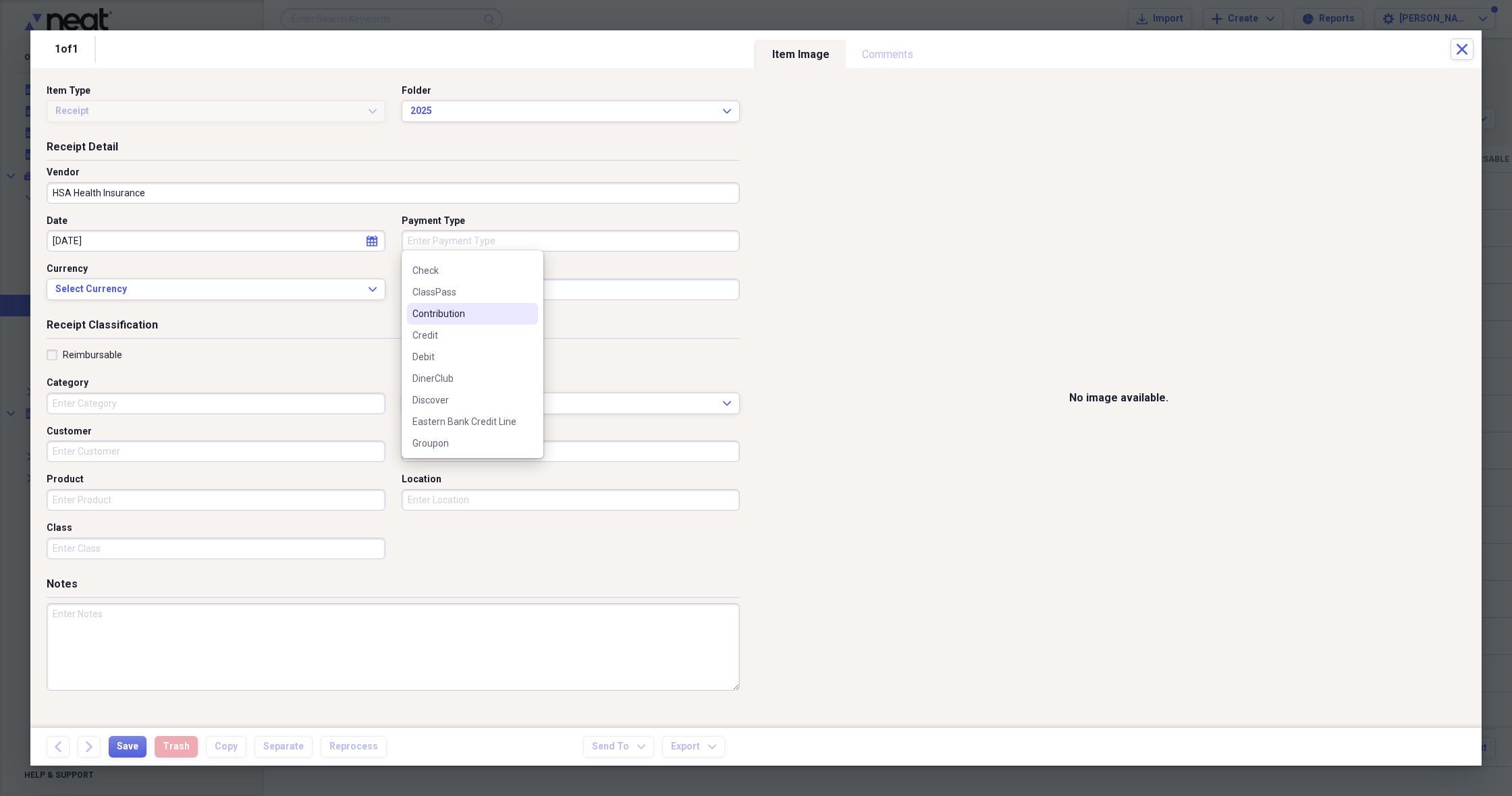 scroll, scrollTop: 89, scrollLeft: 0, axis: vertical 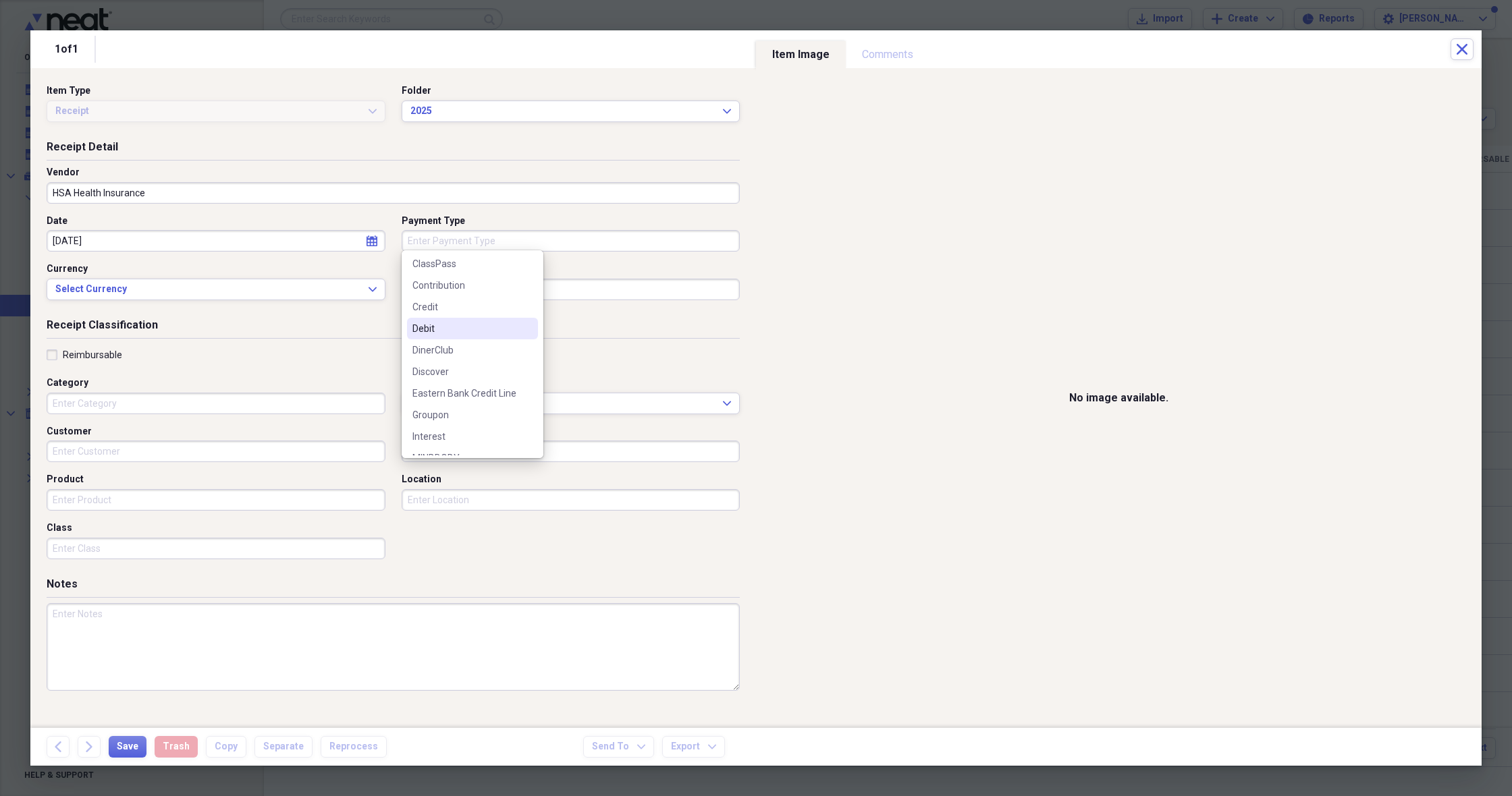 click on "Debit" at bounding box center (464, 329) 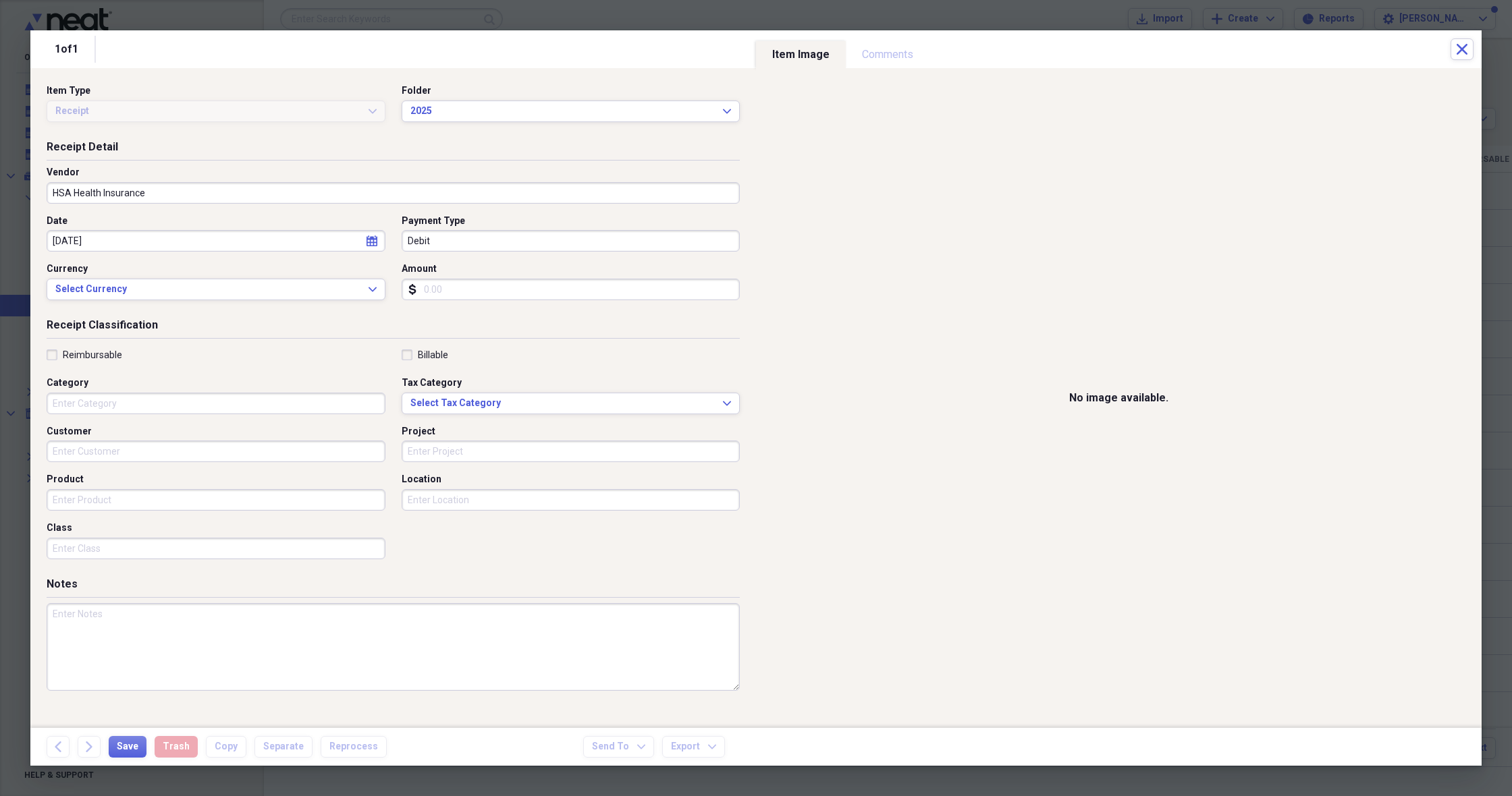click on "Amount" at bounding box center [571, 289] 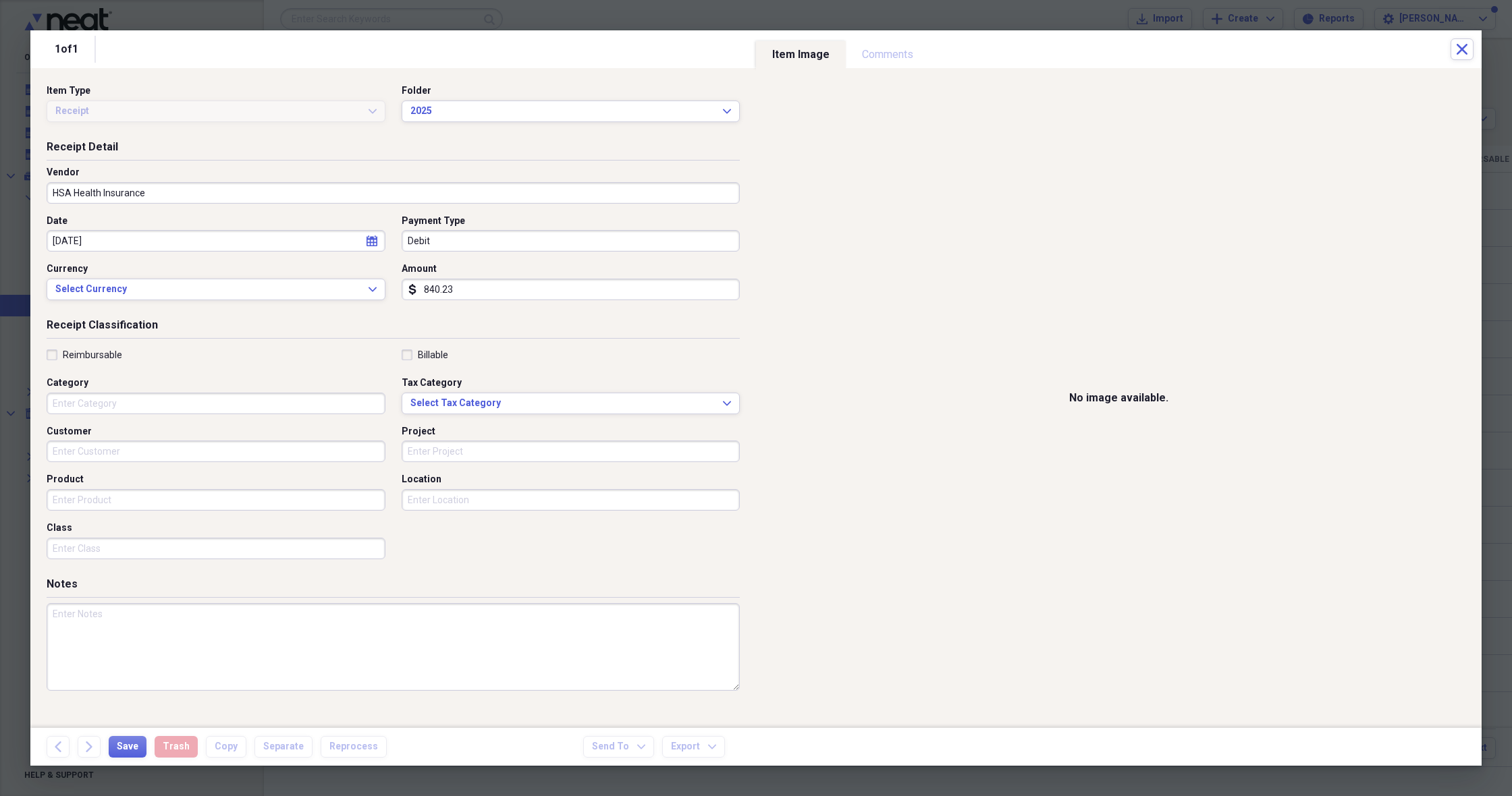 type on "(840.23)" 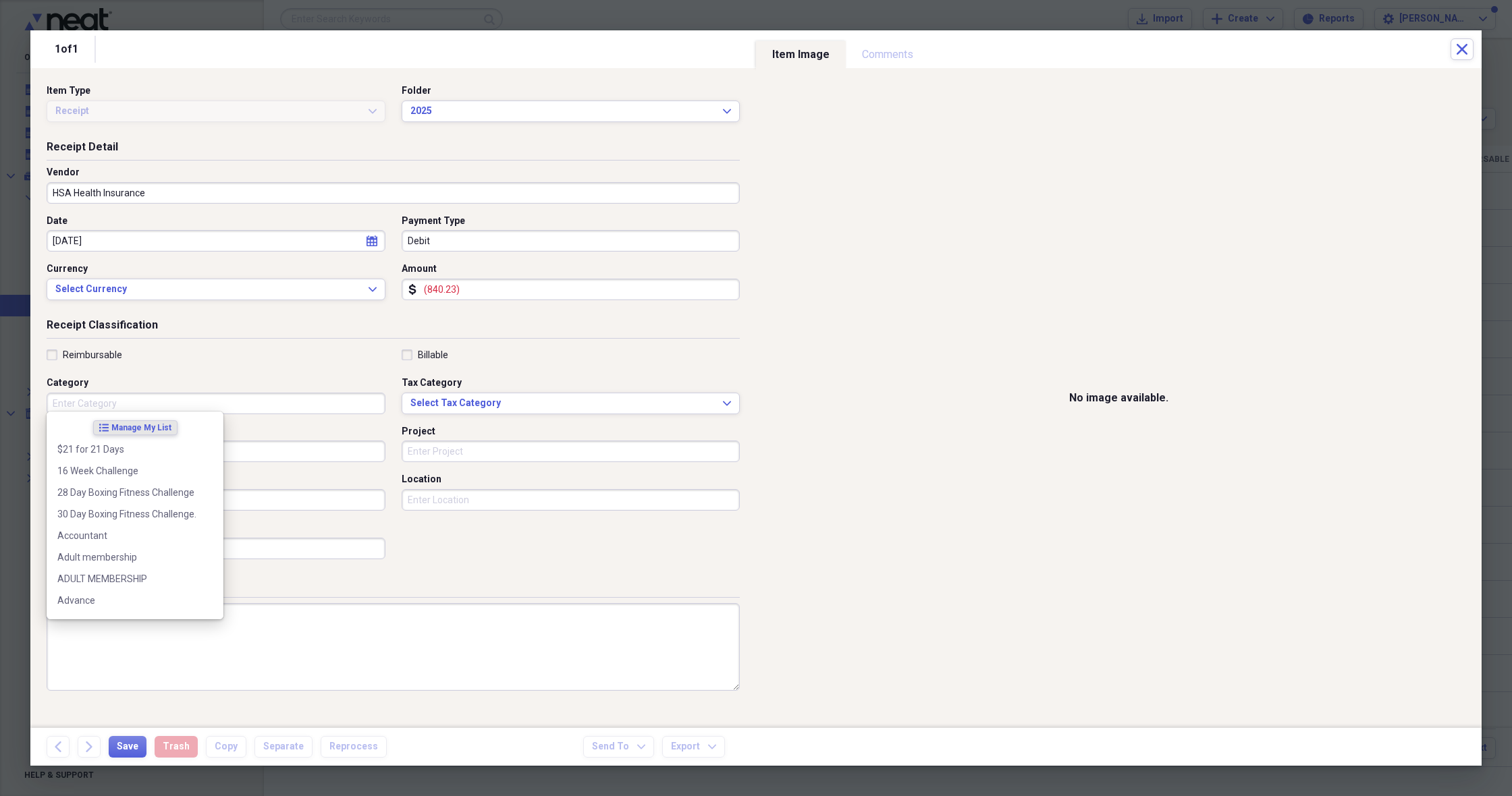 click on "Category" at bounding box center [216, 403] 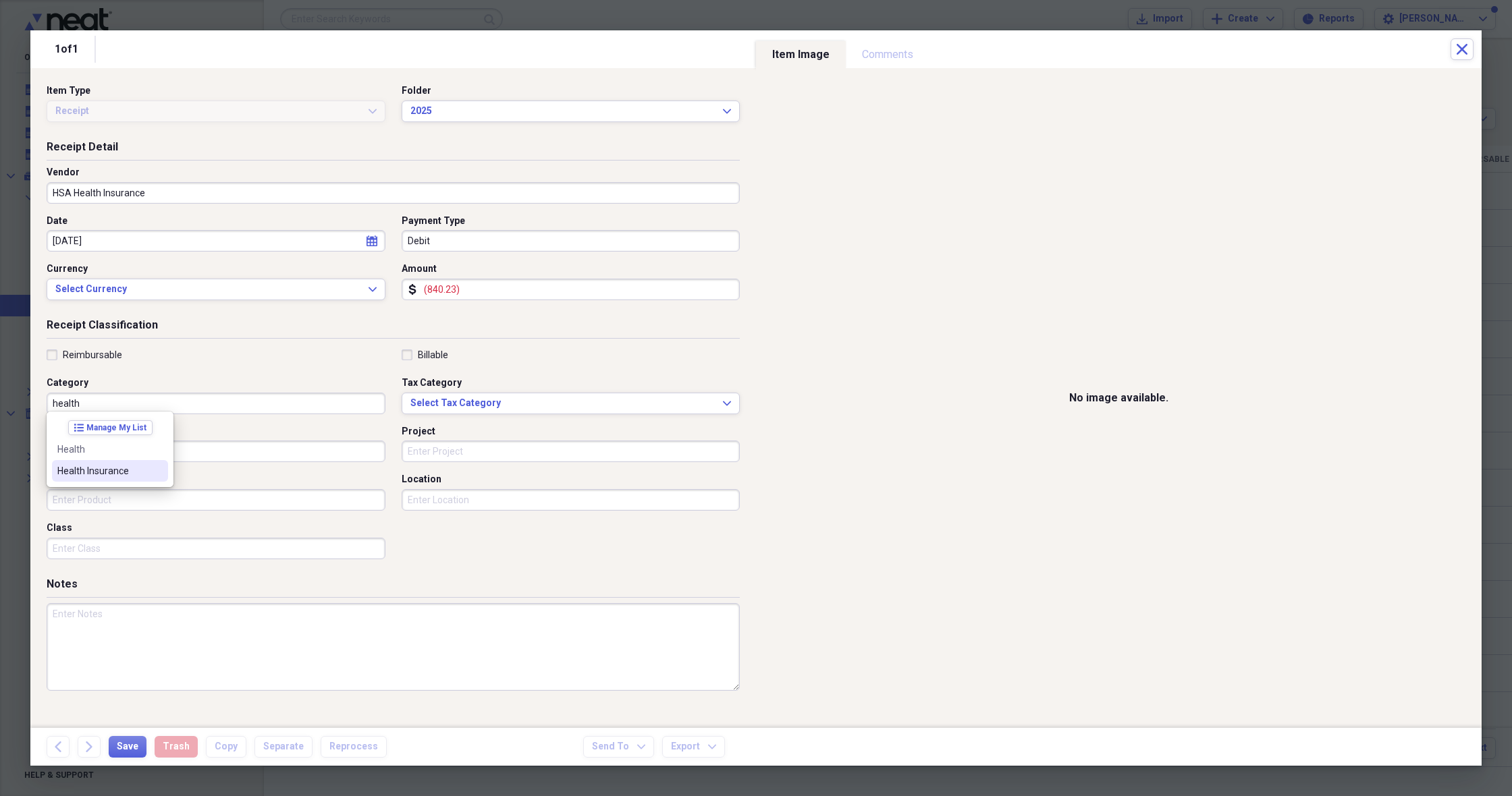 click on "Health Insurance" at bounding box center (102, 471) 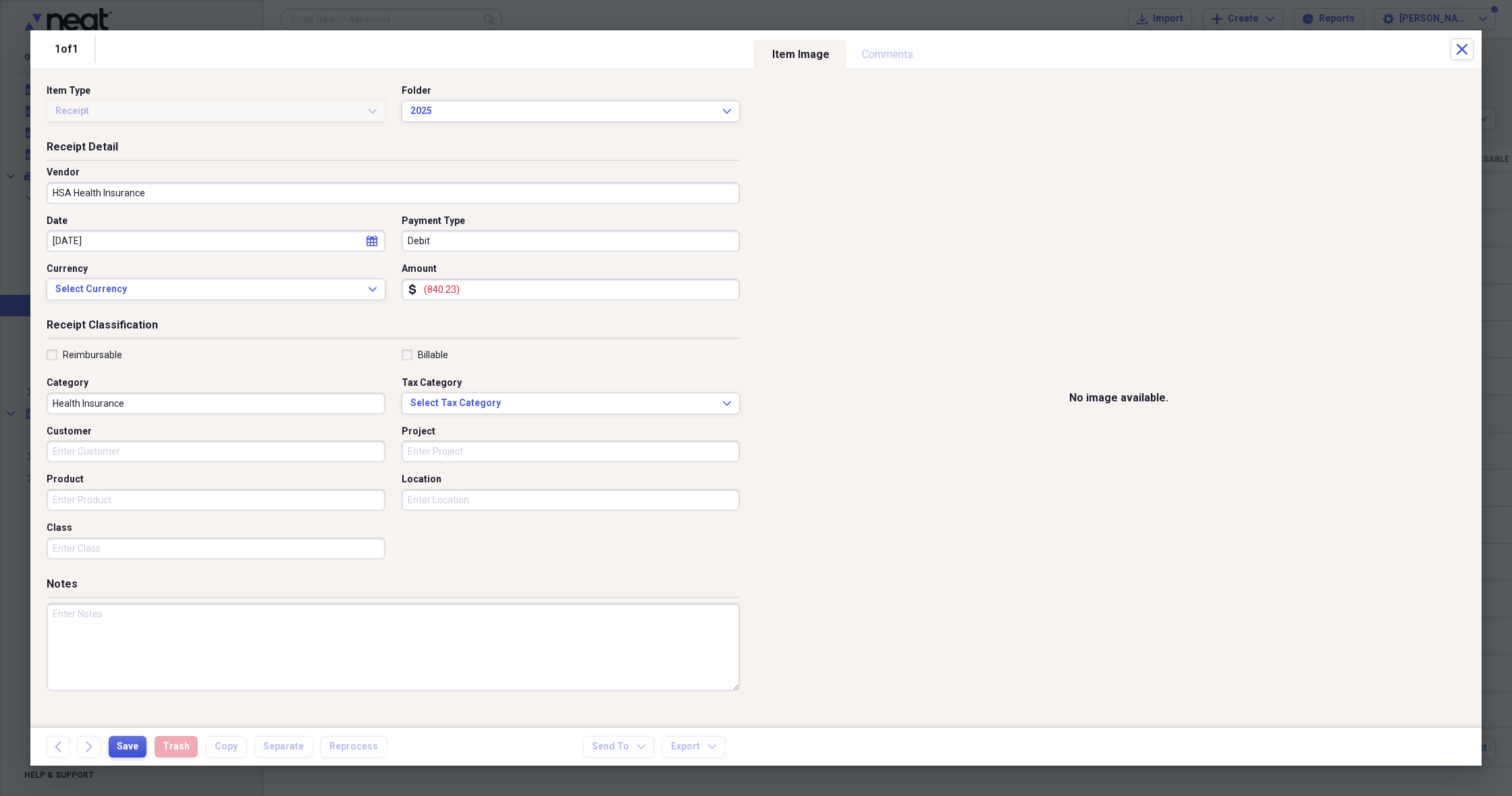 click on "Save" at bounding box center (128, 747) 